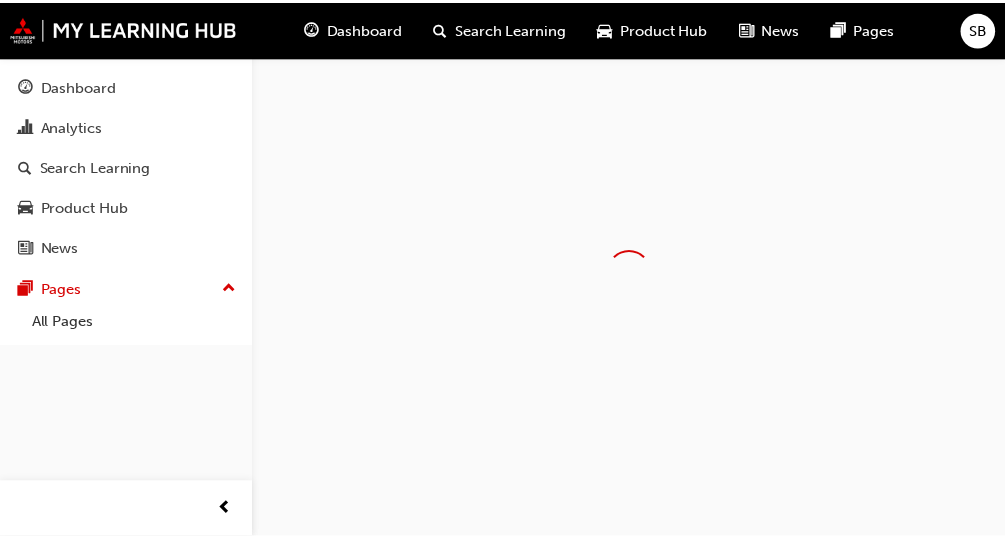 scroll, scrollTop: 0, scrollLeft: 0, axis: both 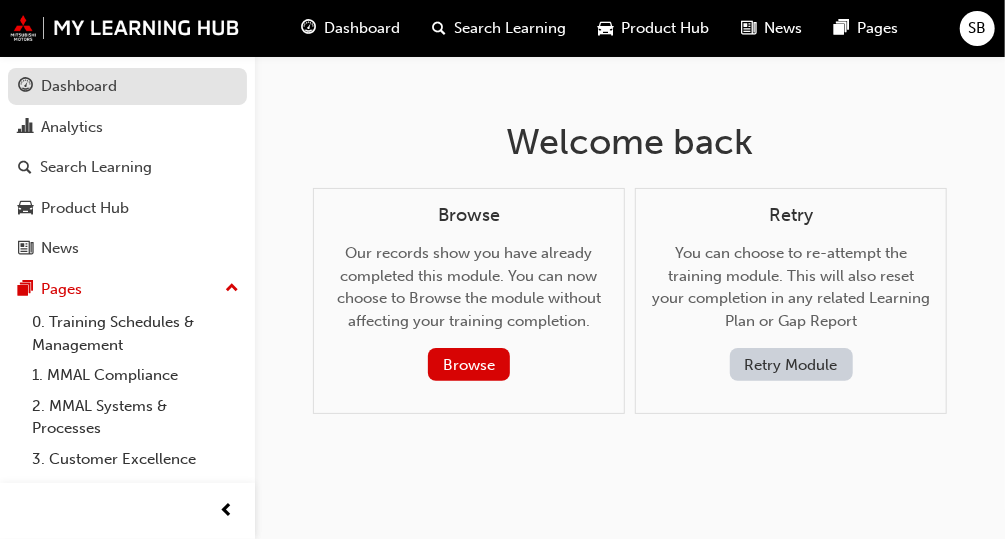 click on "Dashboard" at bounding box center (79, 86) 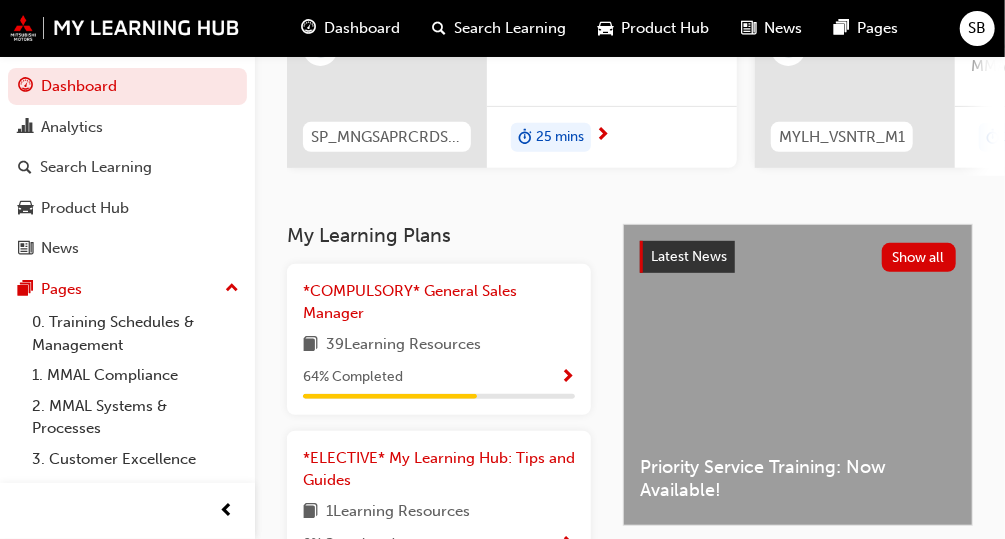 scroll, scrollTop: 286, scrollLeft: 0, axis: vertical 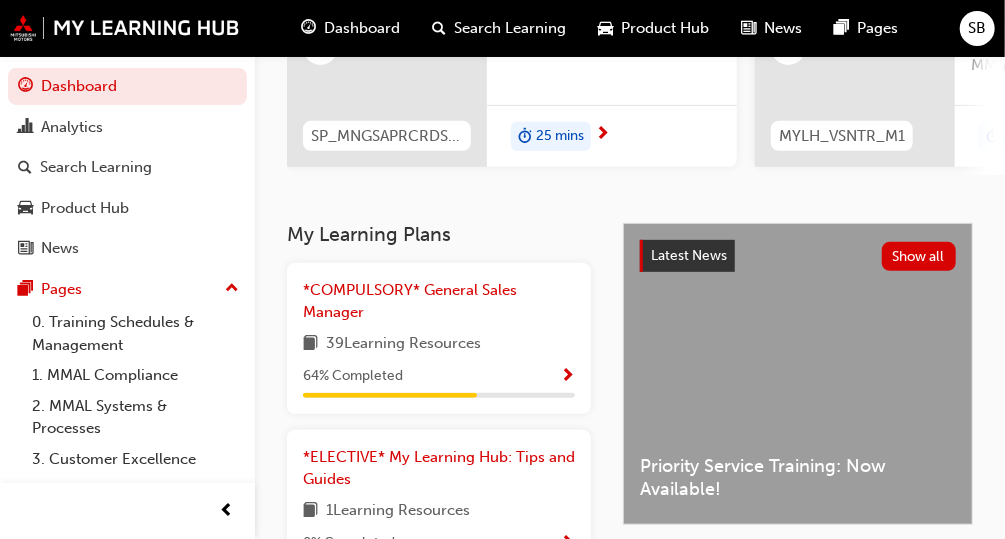 click at bounding box center [567, 377] 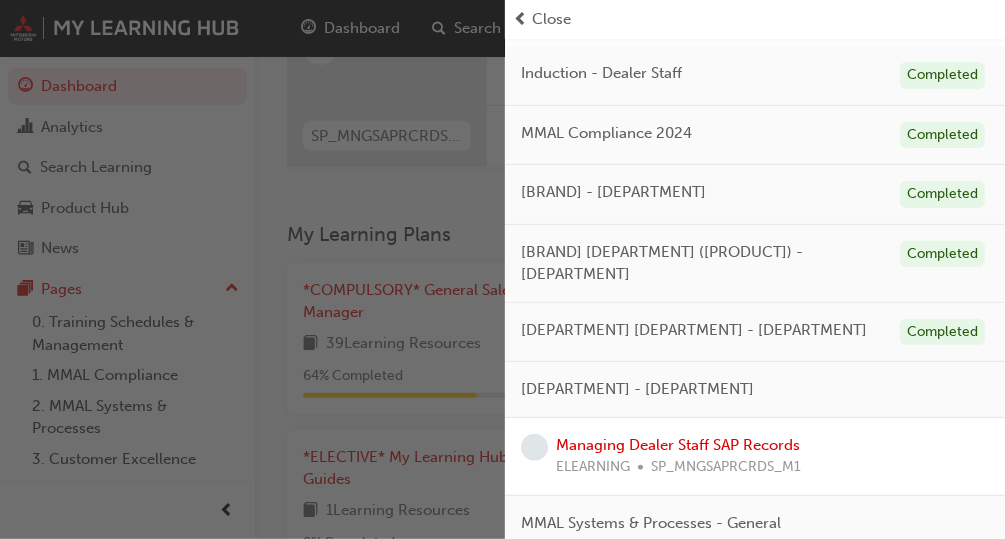 scroll, scrollTop: 231, scrollLeft: 0, axis: vertical 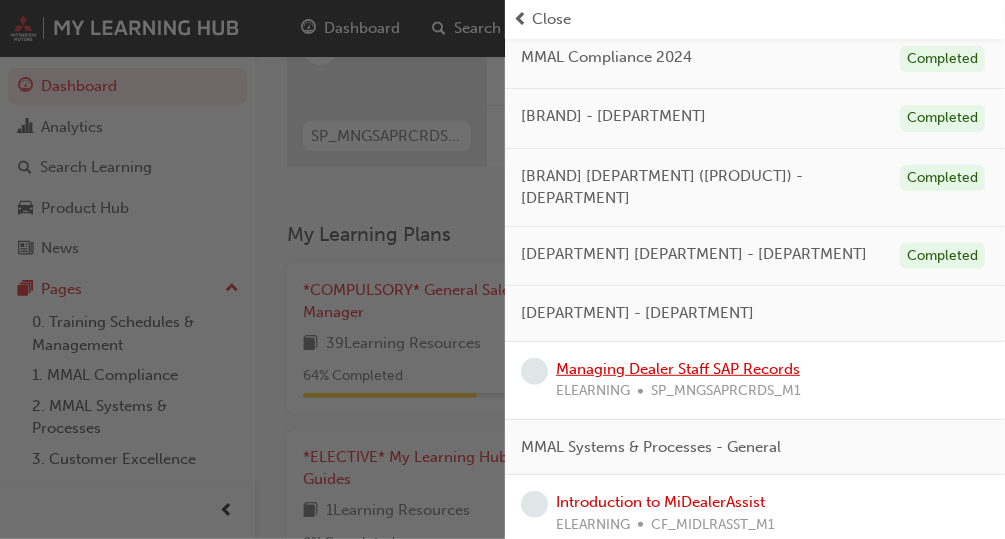 click on "Managing Dealer Staff SAP Records" at bounding box center [678, 369] 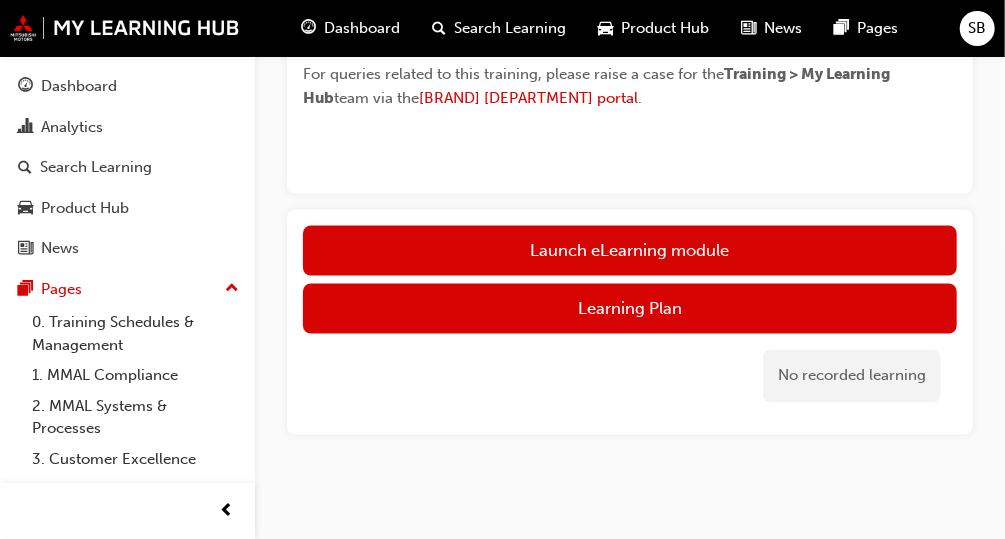 scroll, scrollTop: 1273, scrollLeft: 0, axis: vertical 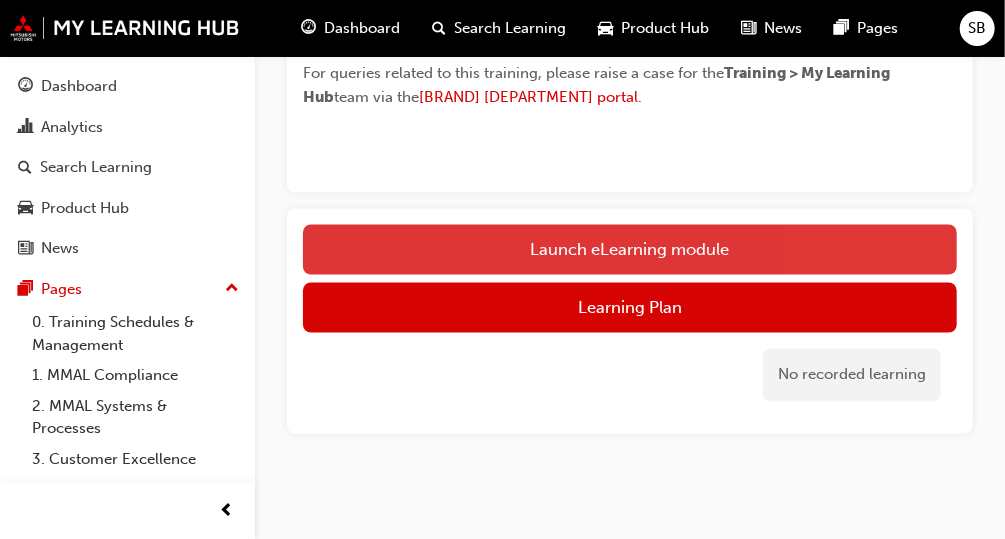 click on "Launch eLearning module" at bounding box center [630, 250] 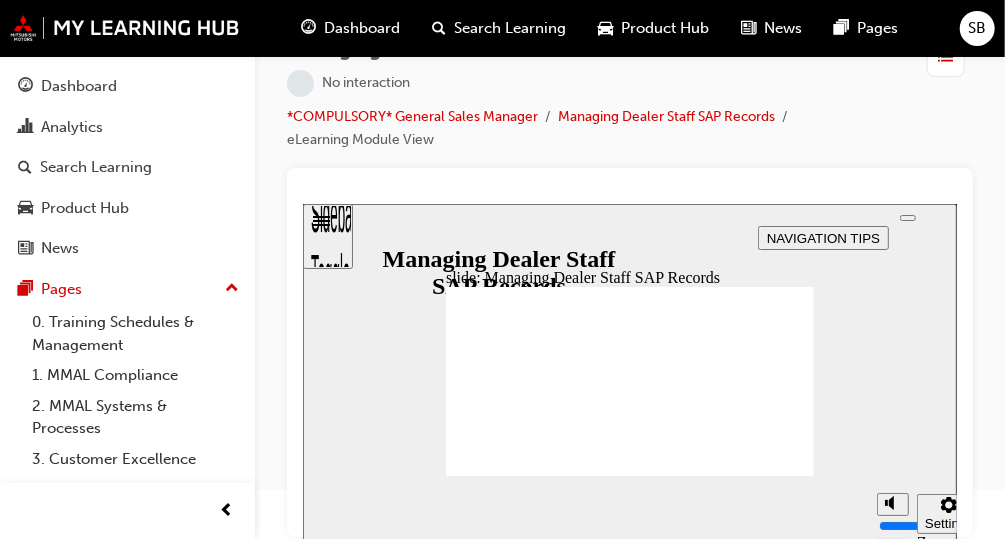 scroll, scrollTop: 0, scrollLeft: 0, axis: both 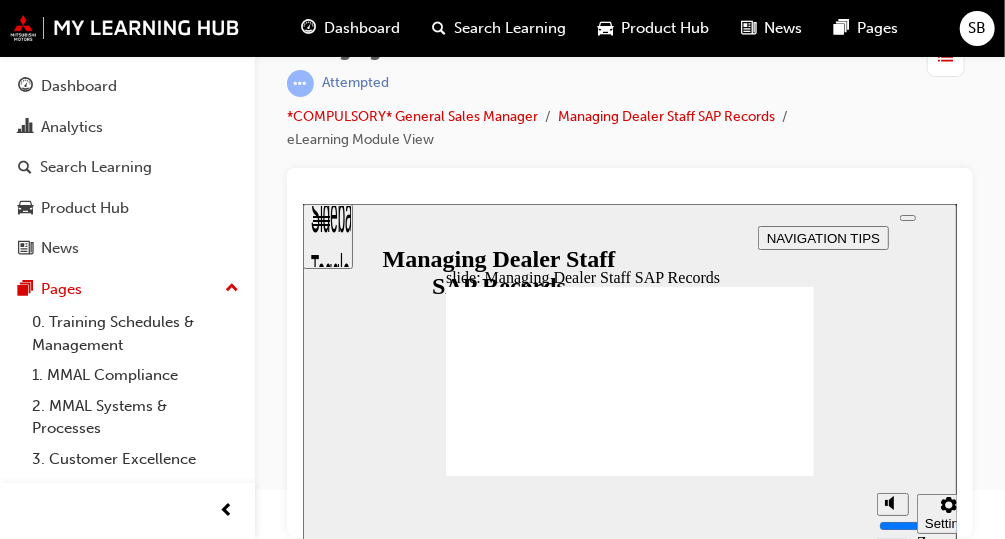 click at bounding box center (907, 217) 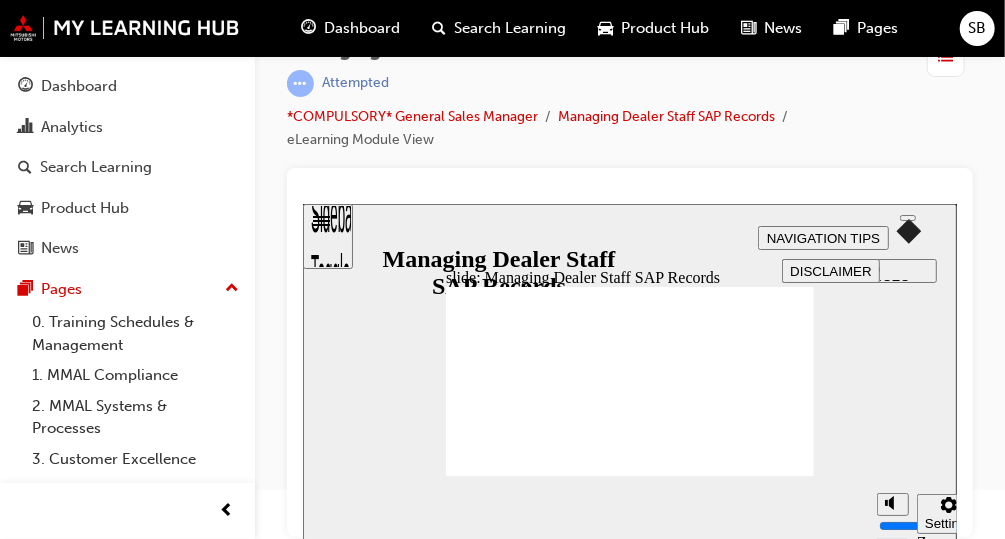 click on "AUDIO PREFERENCES" at bounding box center (859, 276) 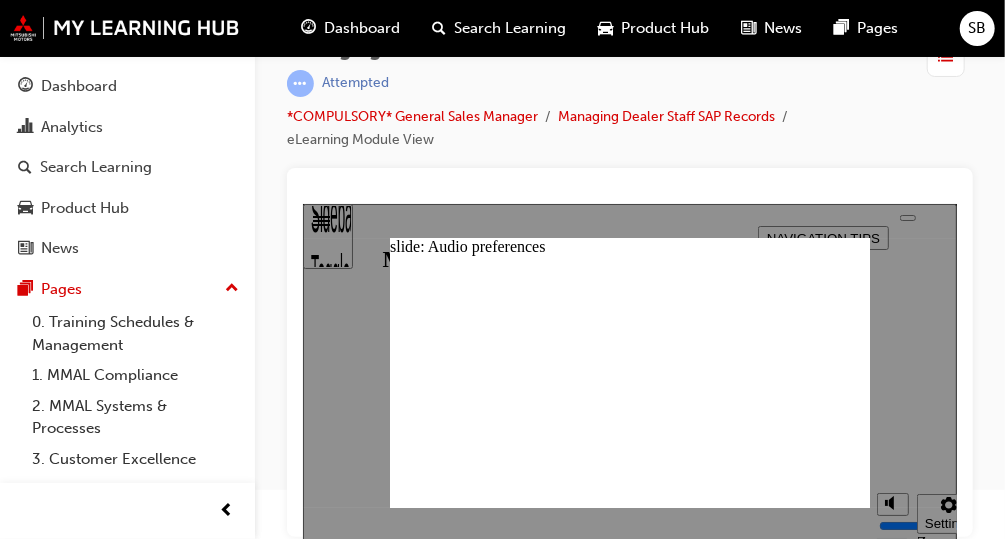 click 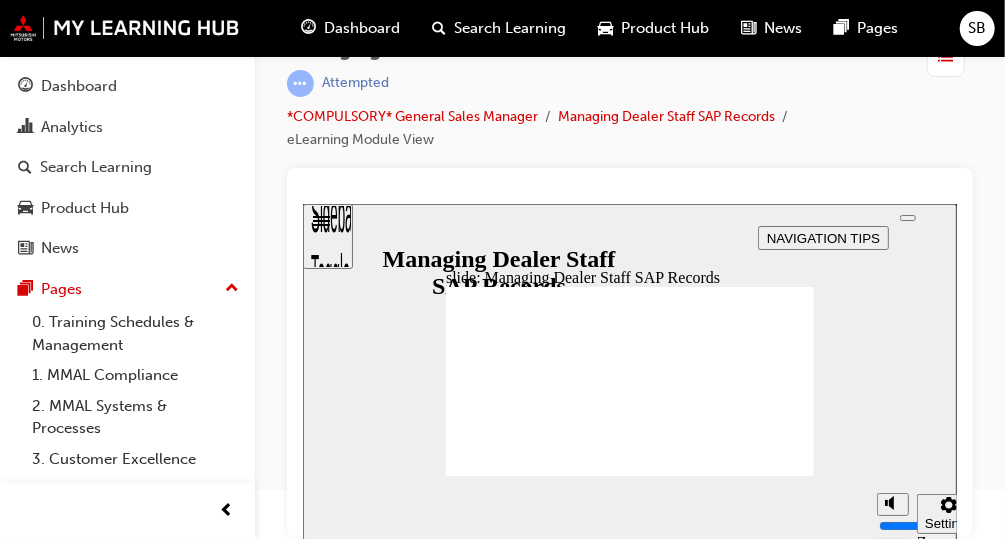 click 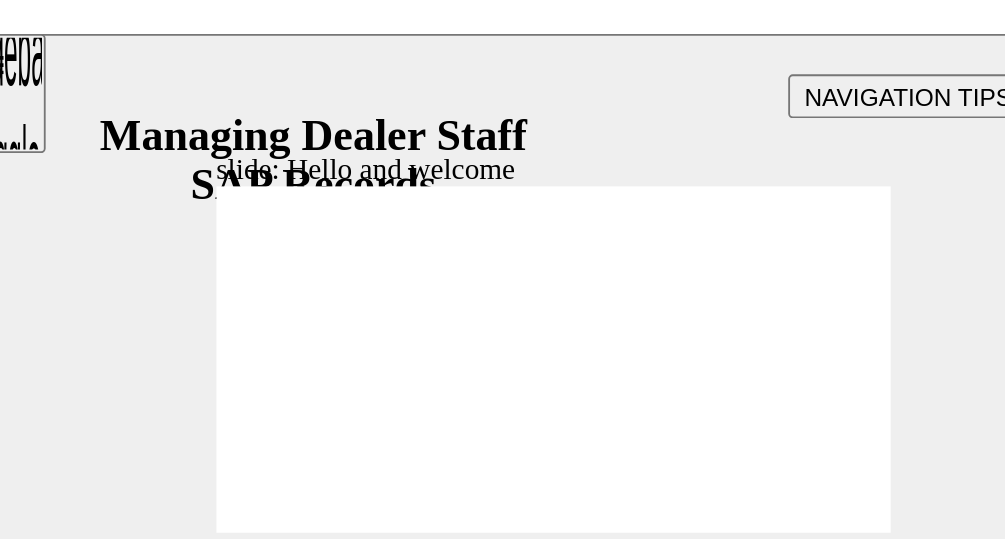 scroll, scrollTop: 49, scrollLeft: 0, axis: vertical 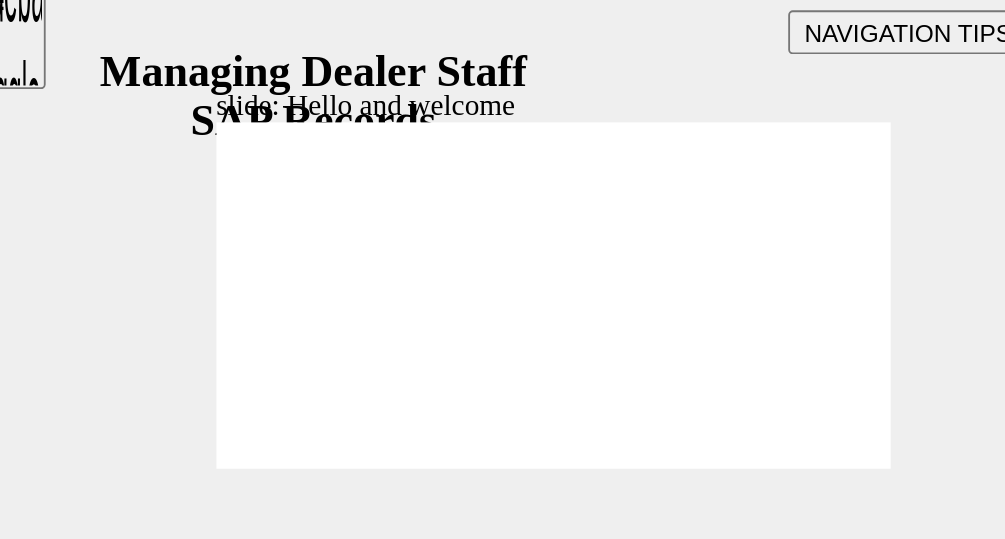 click 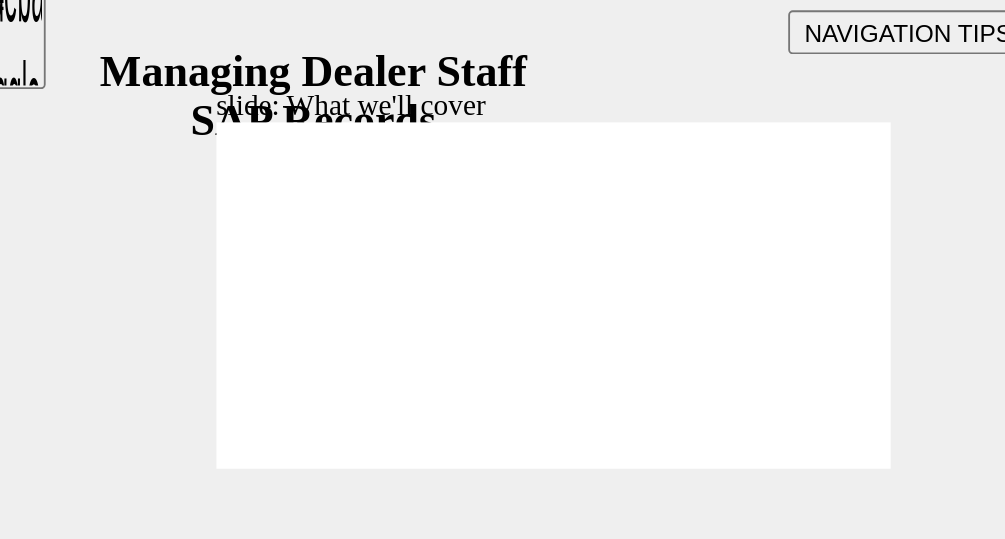 click 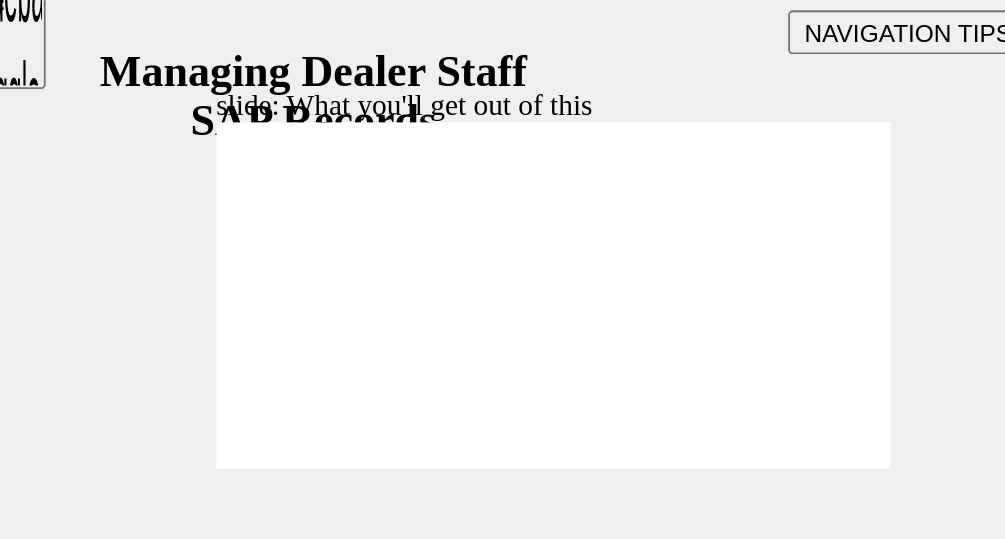 click 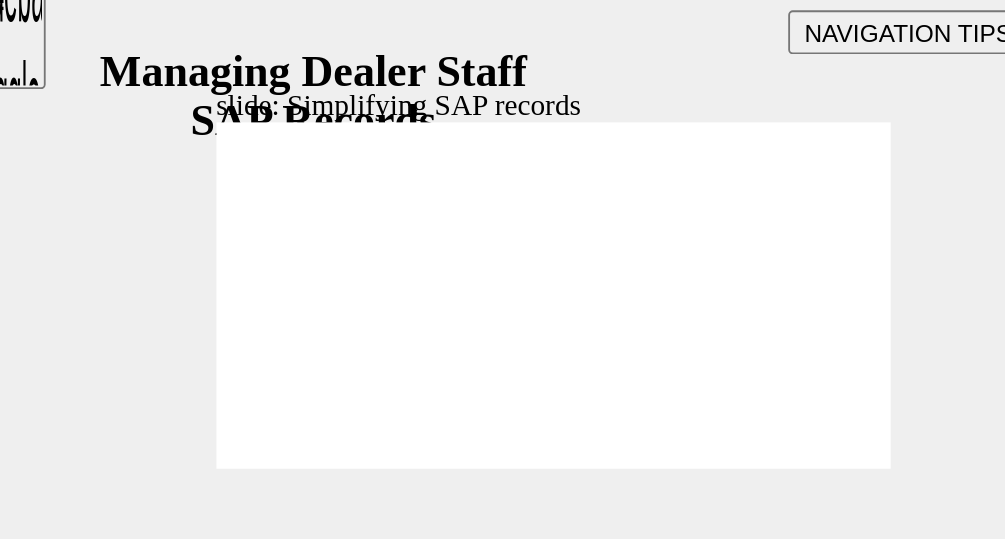 click 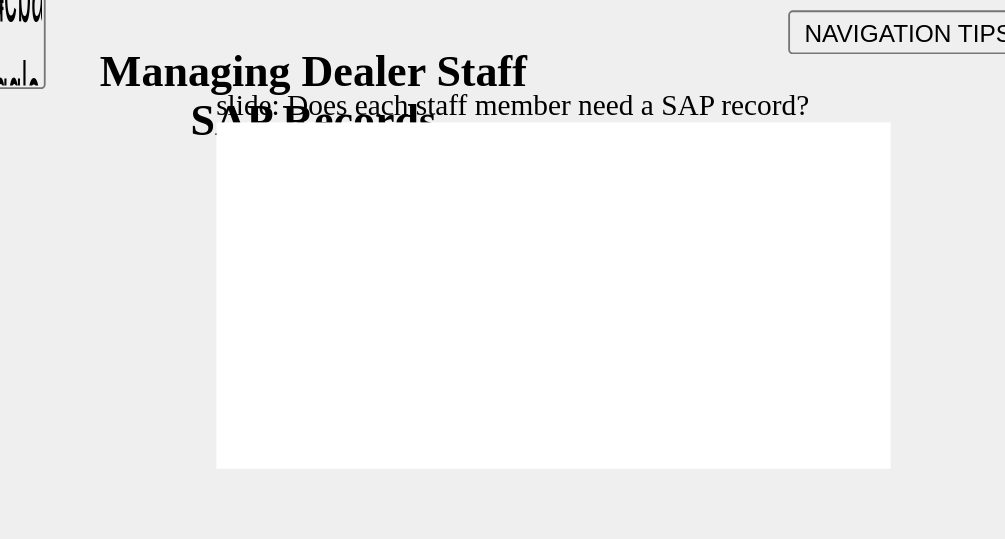 click 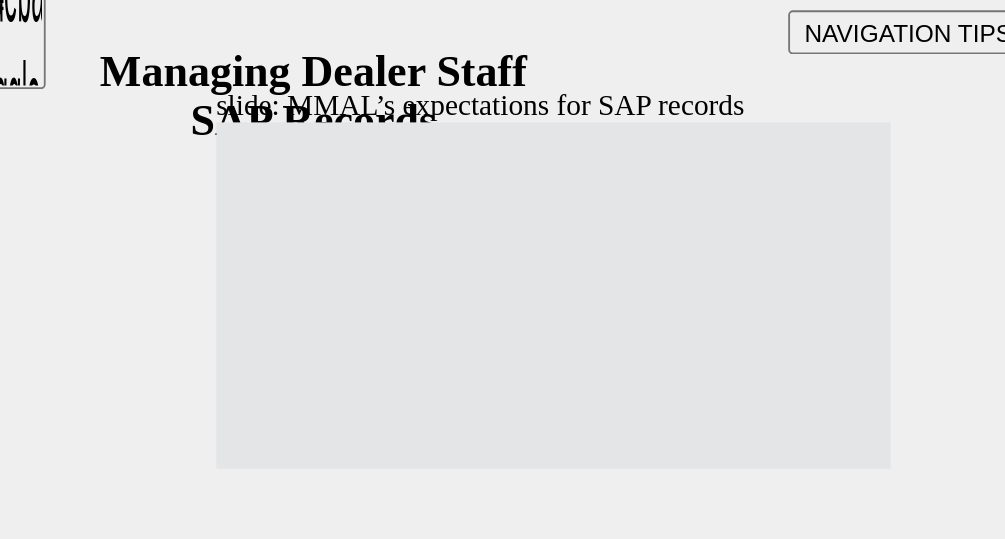 click 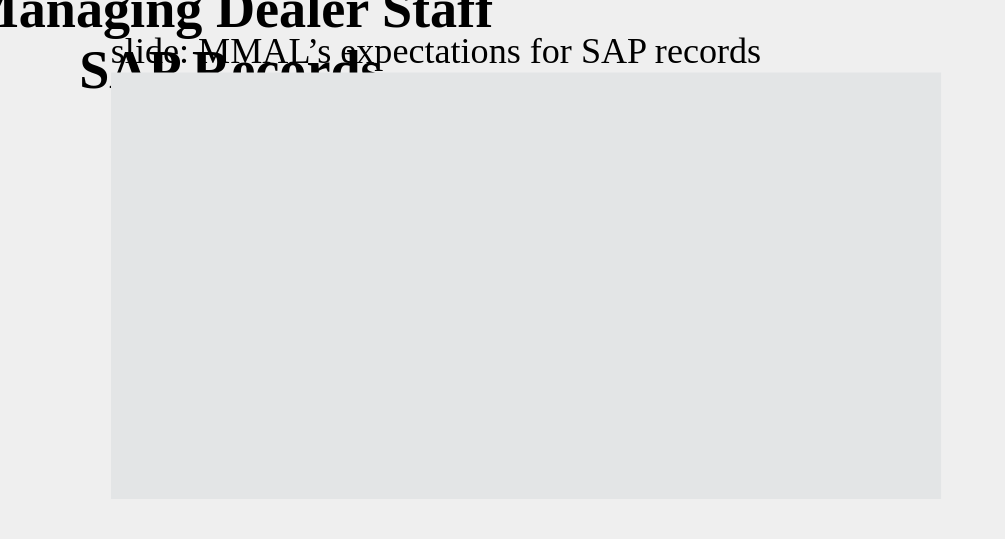 scroll, scrollTop: 49, scrollLeft: 0, axis: vertical 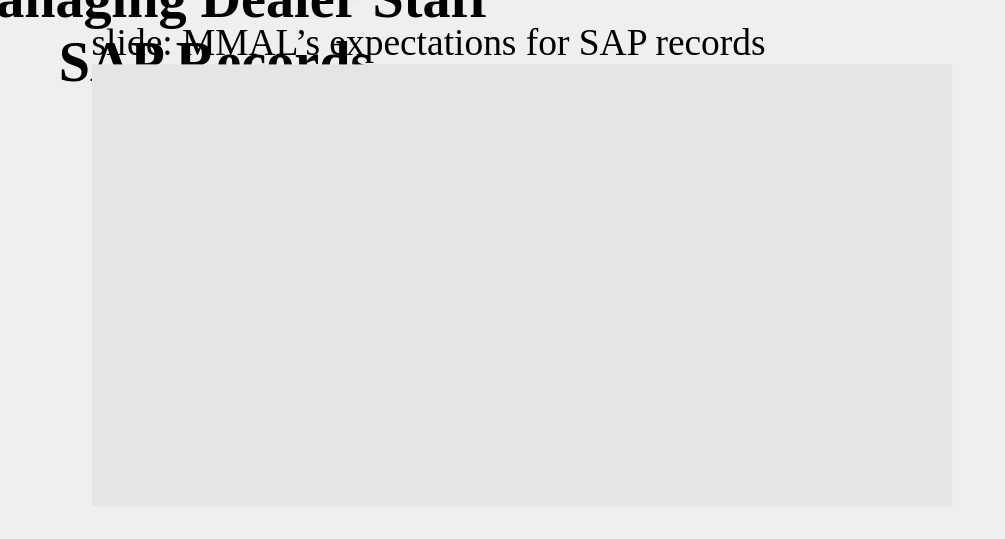 click 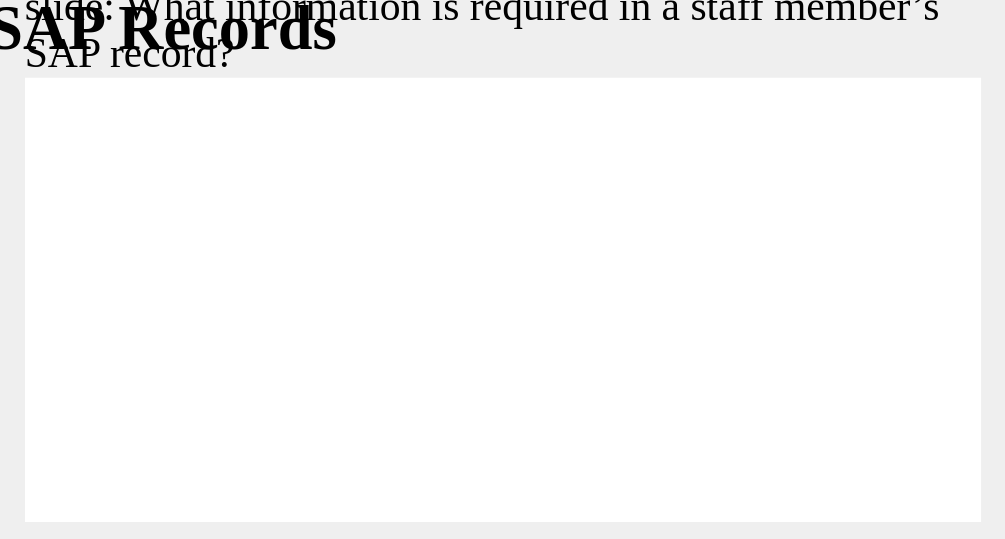 scroll, scrollTop: 49, scrollLeft: 0, axis: vertical 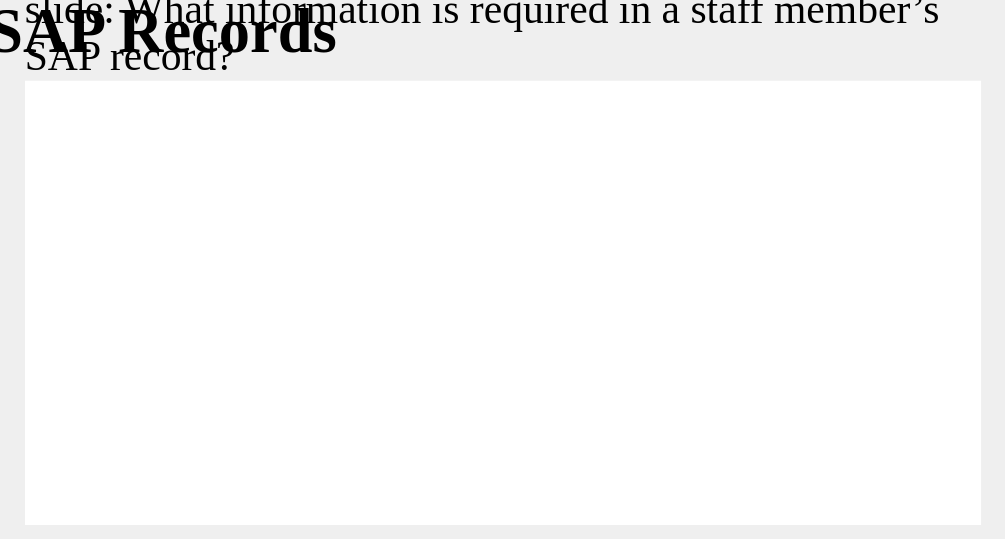 click 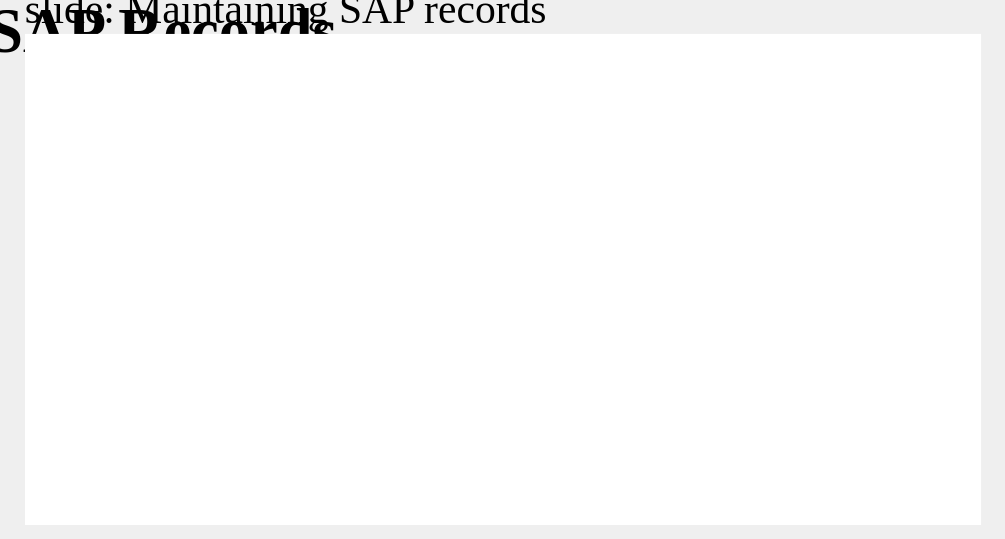 click 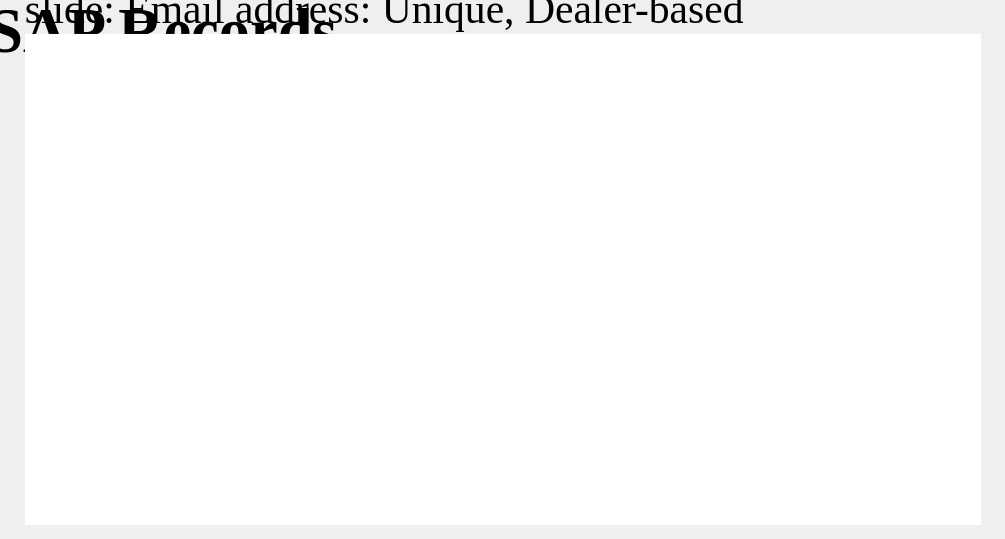 click at bounding box center (-20, 210) 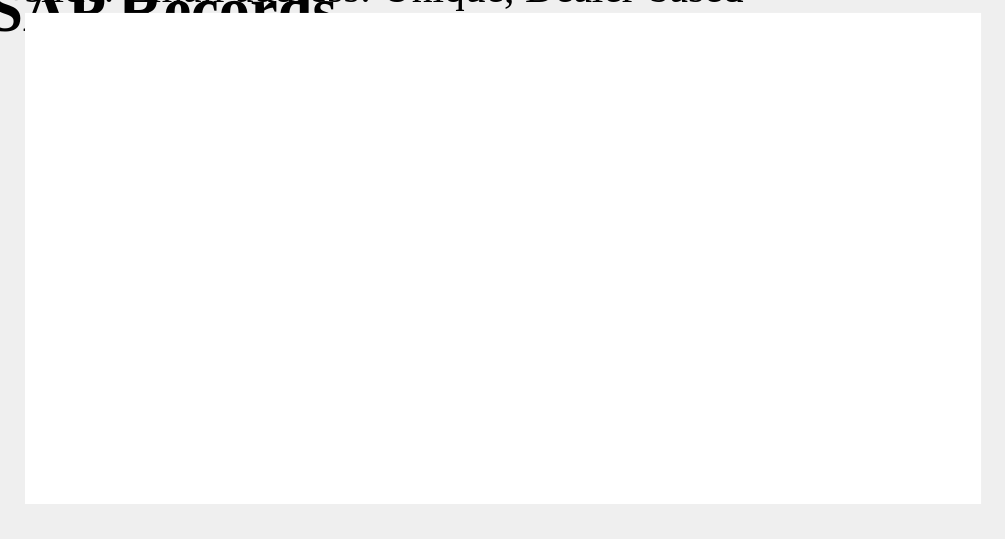 click 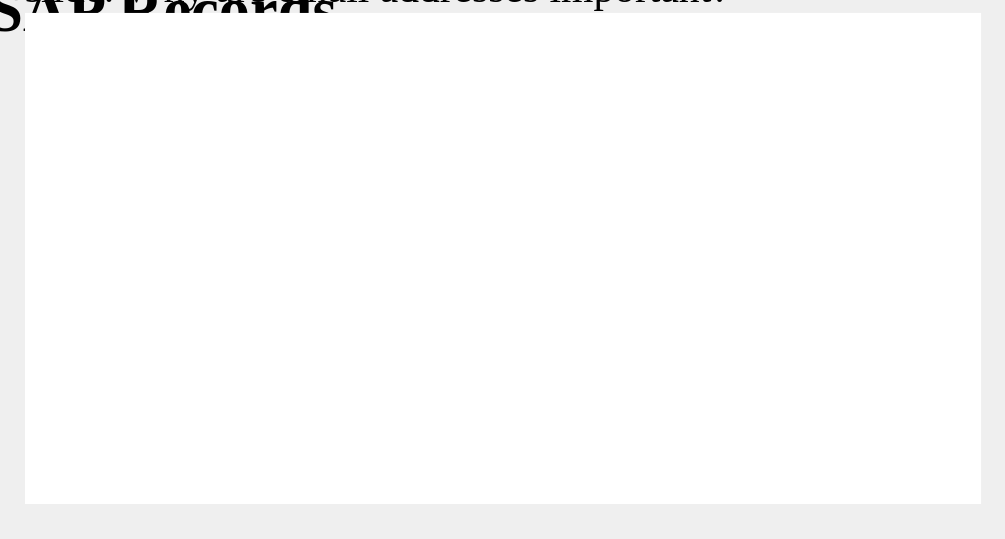 click 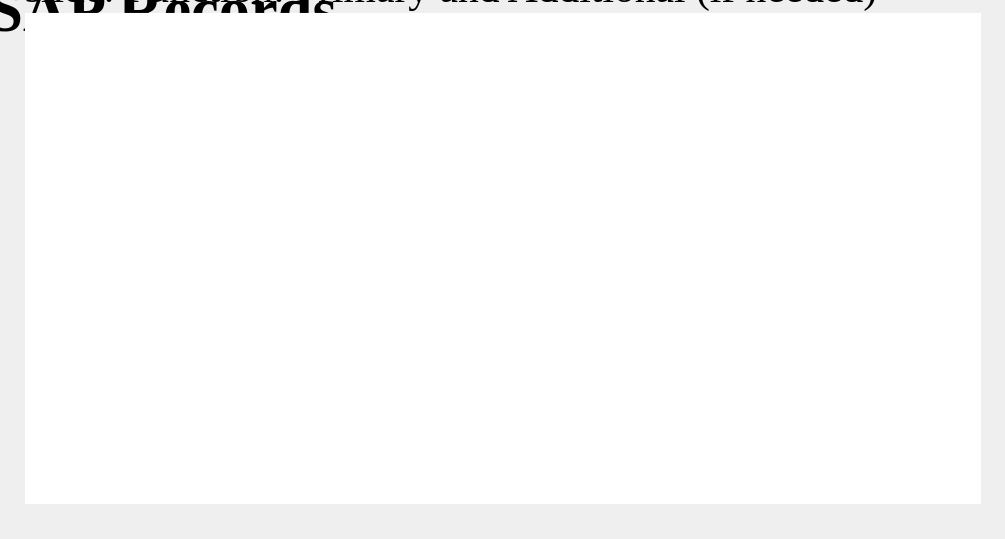 click 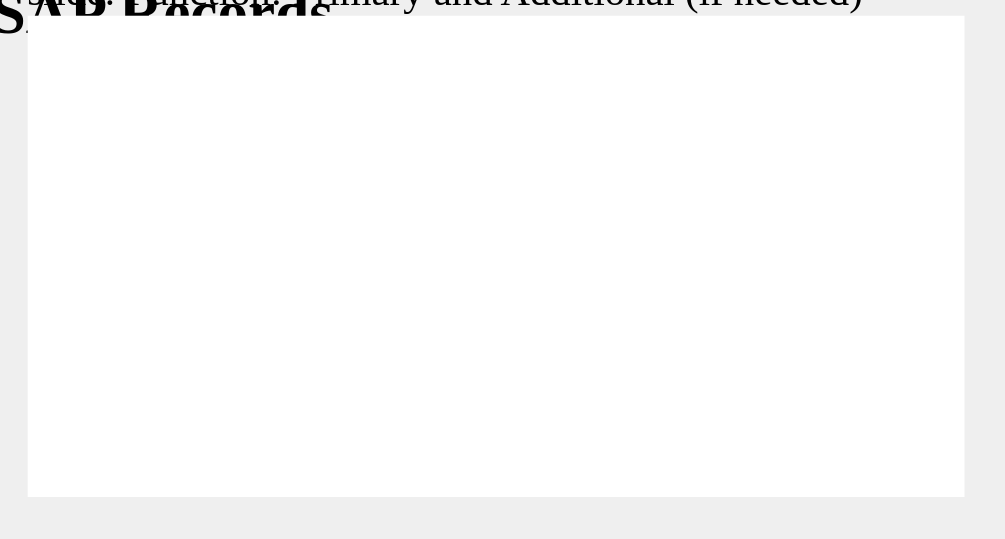 scroll, scrollTop: 49, scrollLeft: 0, axis: vertical 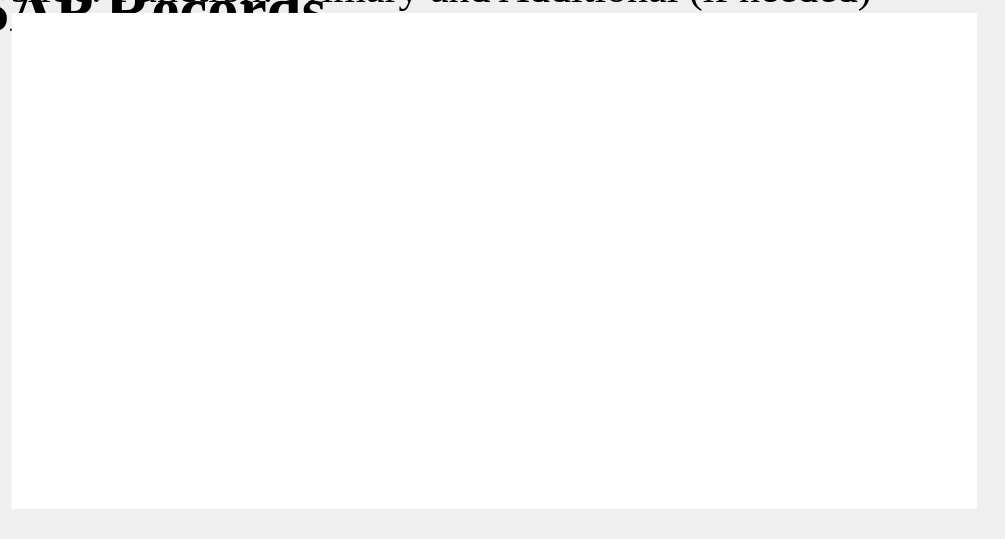 click 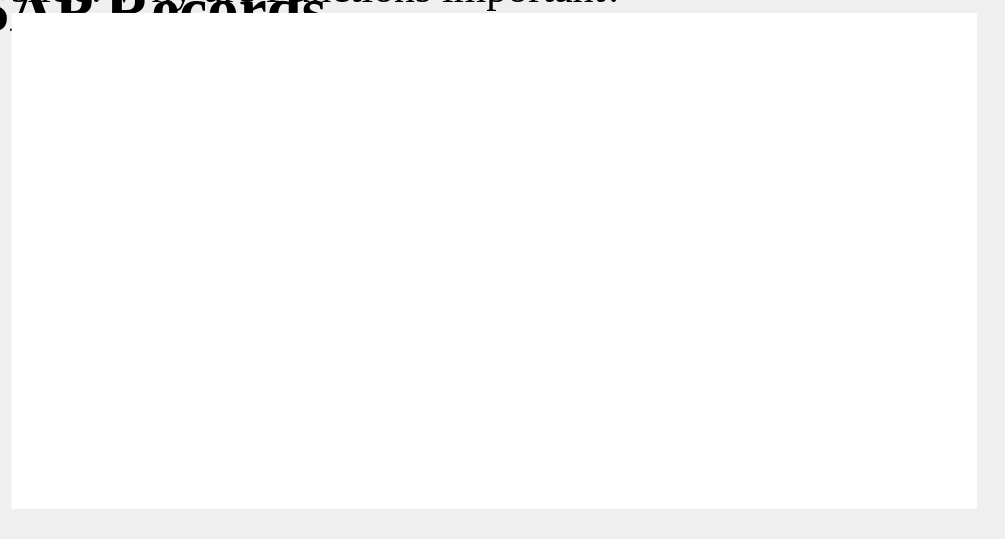 click 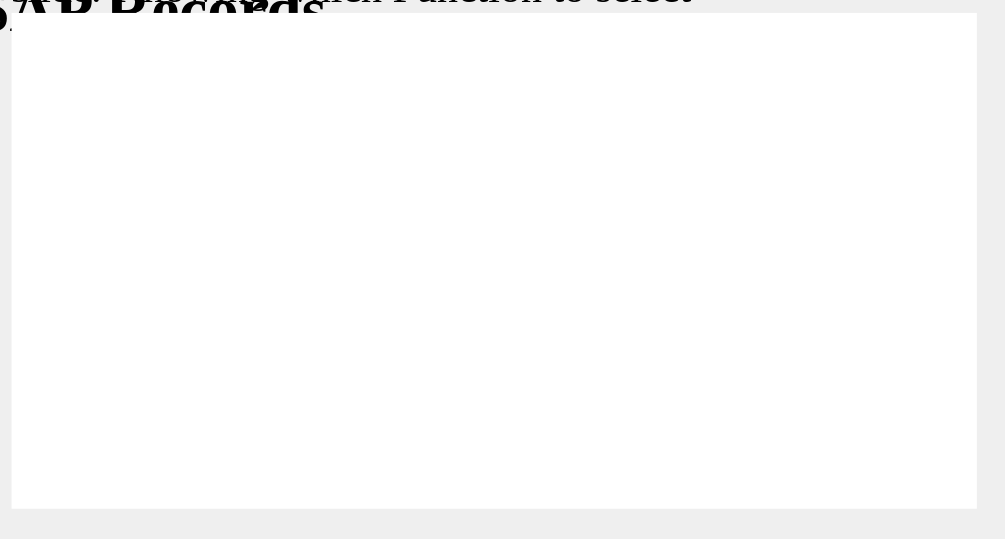 click 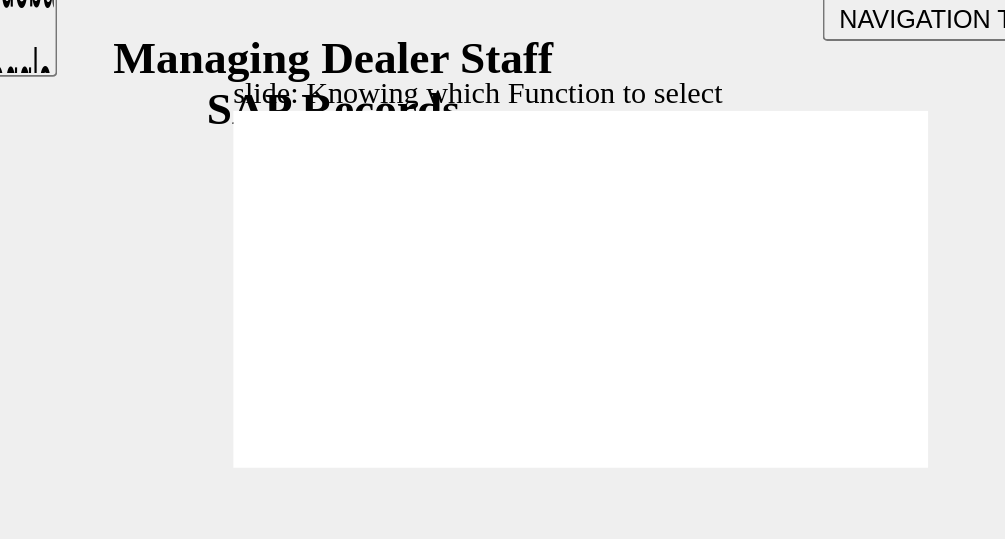 scroll, scrollTop: 49, scrollLeft: 0, axis: vertical 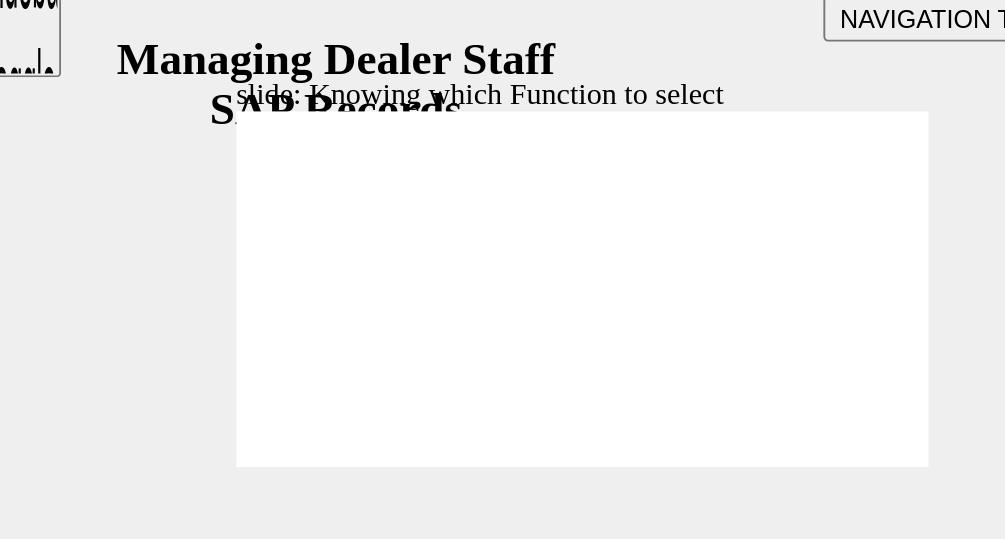 click 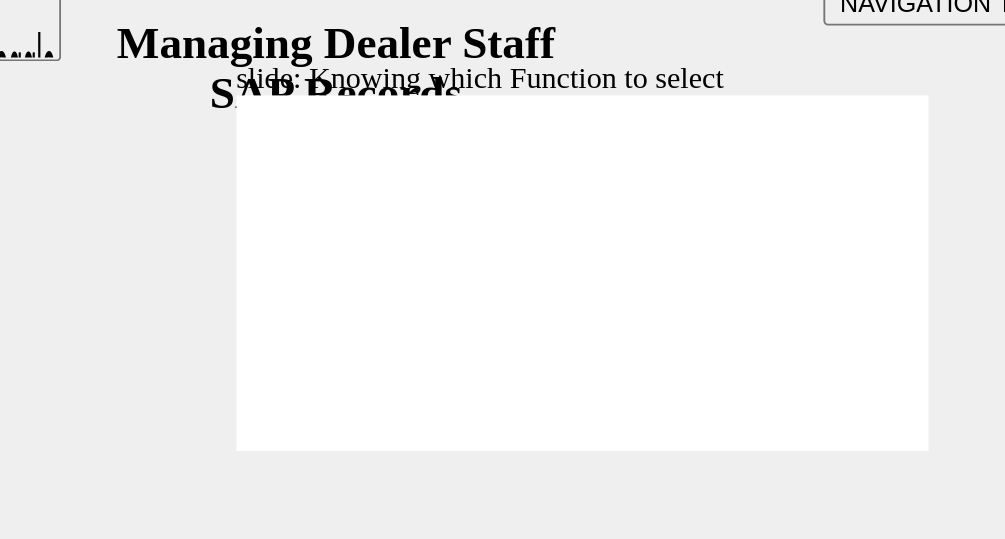 scroll, scrollTop: 49, scrollLeft: 0, axis: vertical 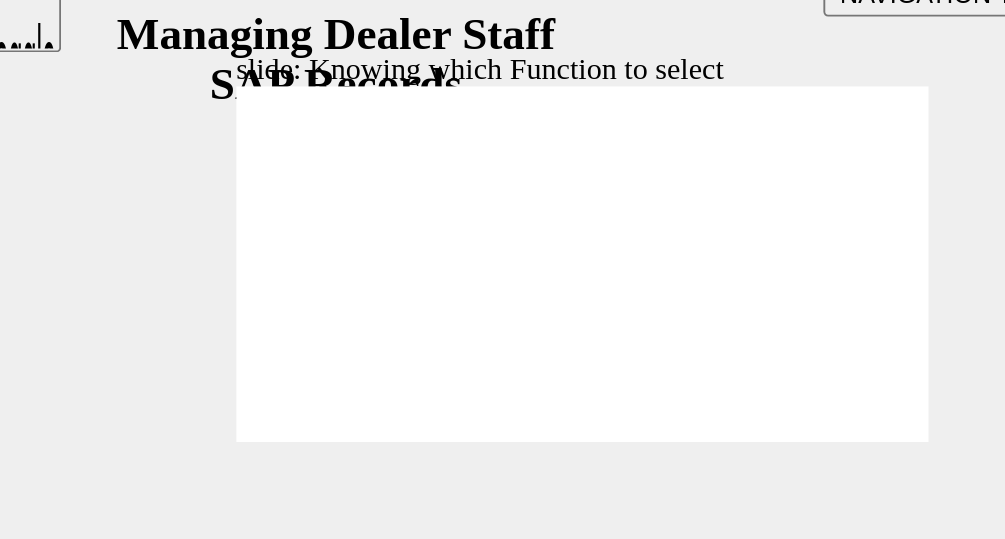 click 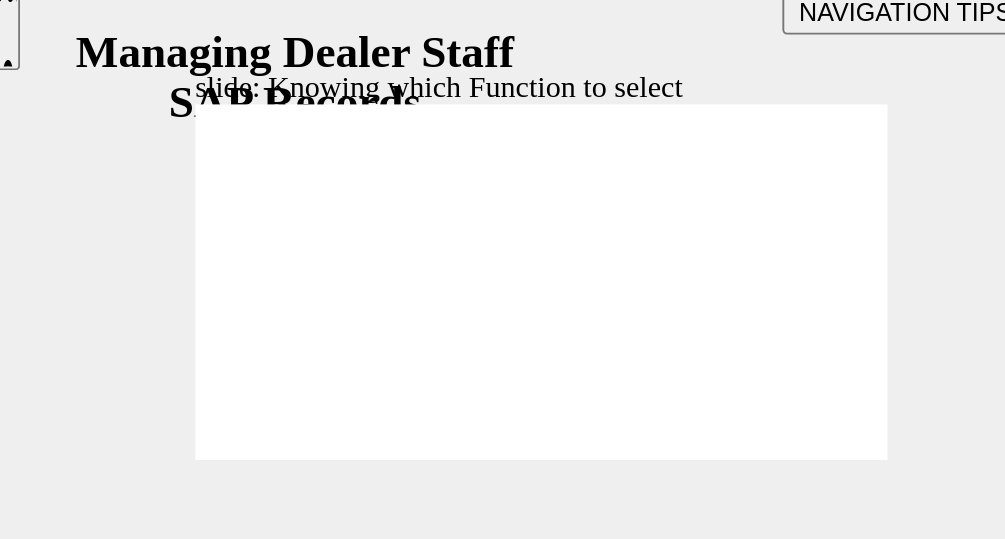 scroll, scrollTop: 49, scrollLeft: 0, axis: vertical 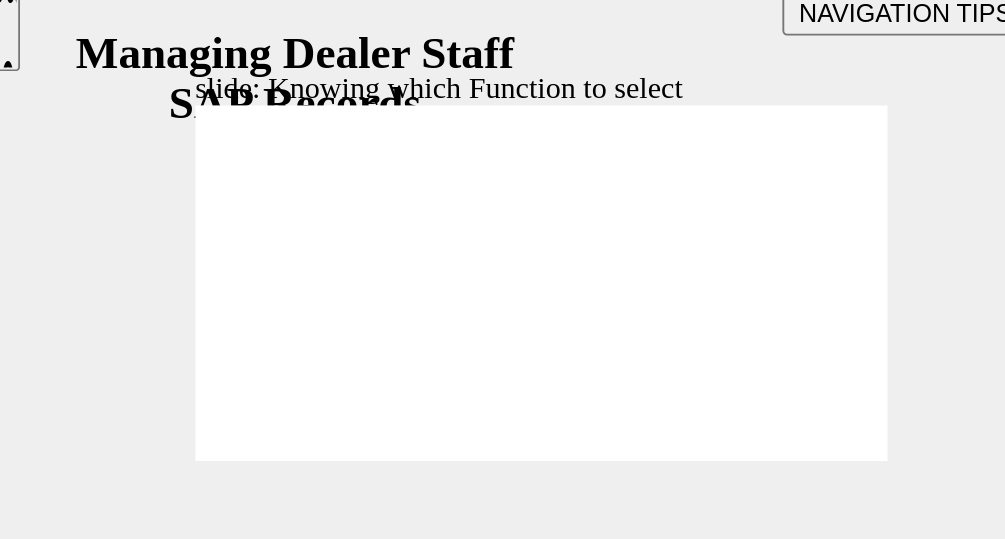 click 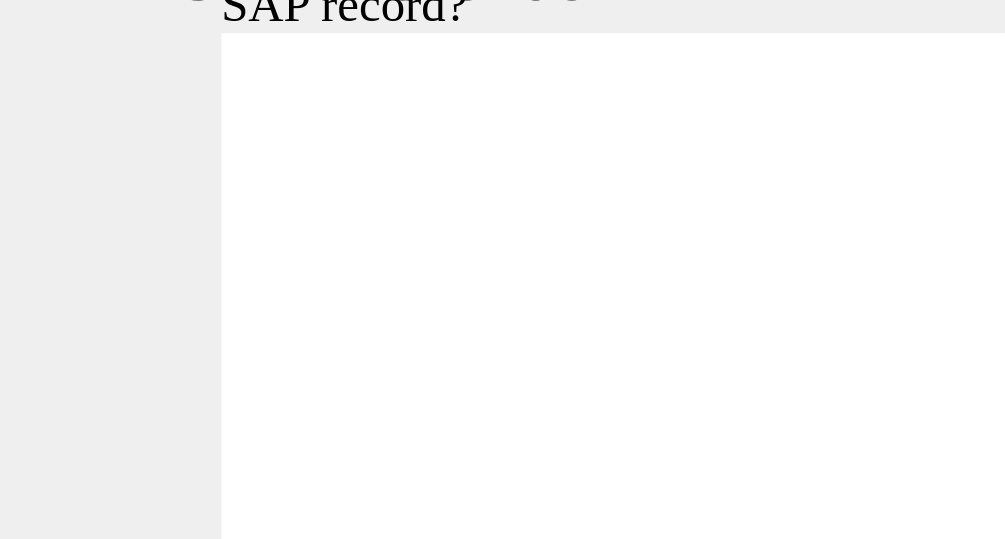scroll, scrollTop: 49, scrollLeft: 0, axis: vertical 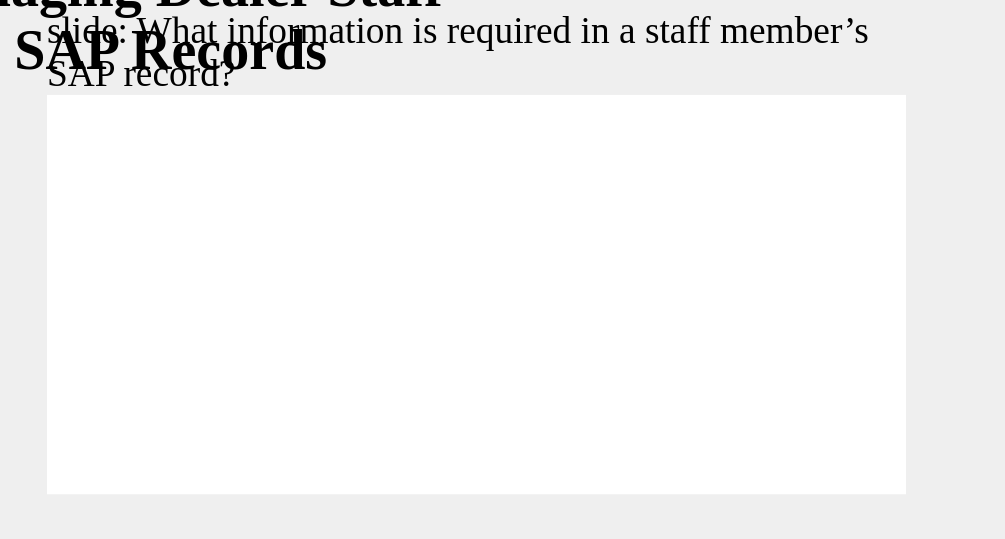 click 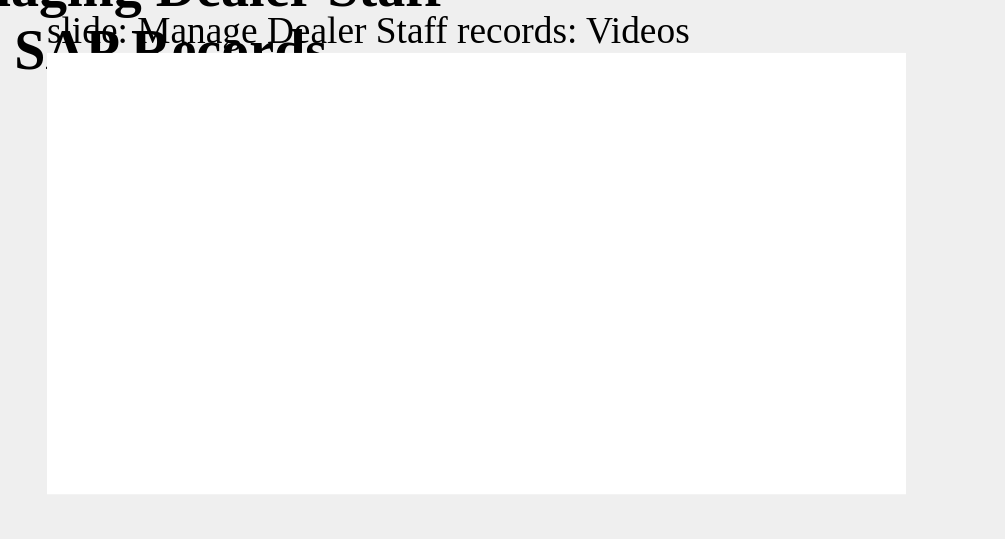 click 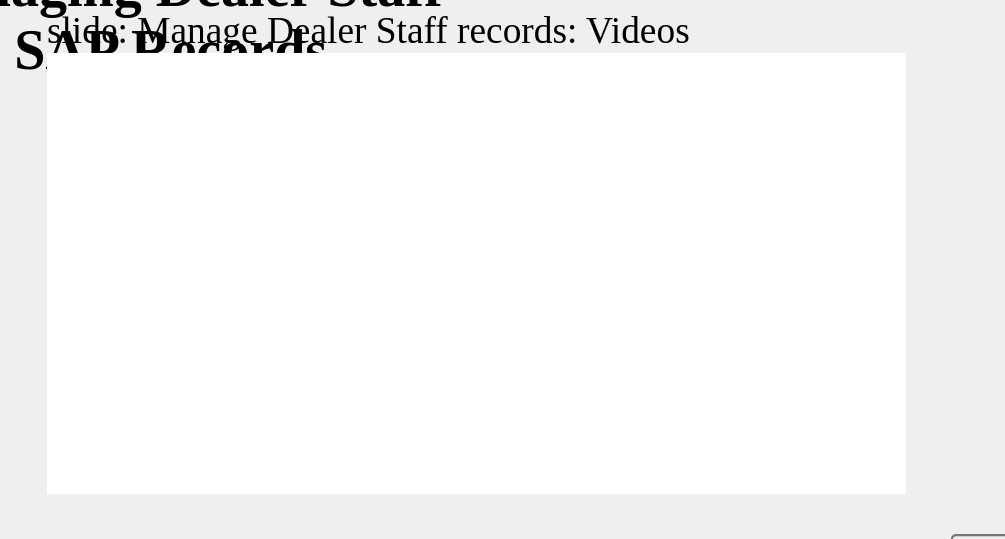 scroll, scrollTop: 49, scrollLeft: 0, axis: vertical 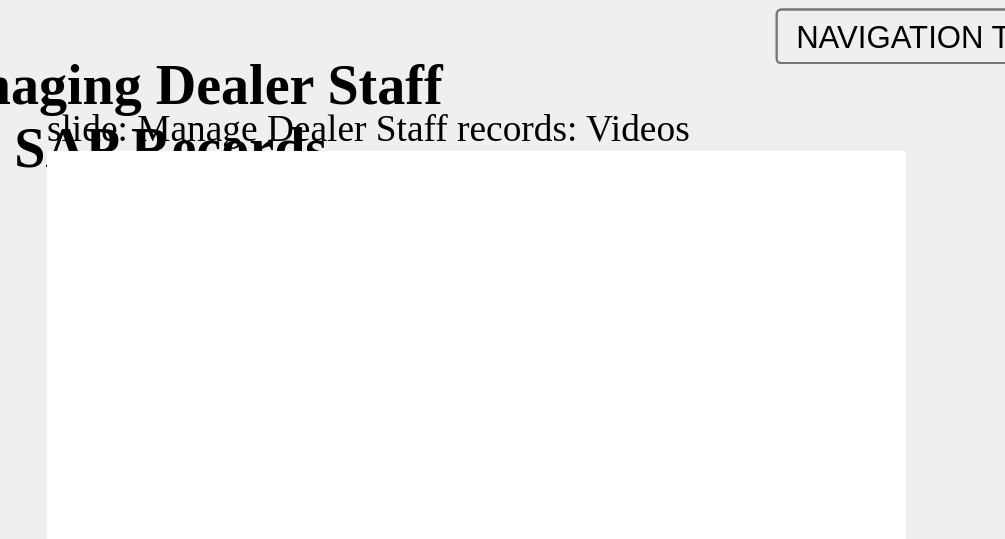 click at bounding box center [-35, 4497] 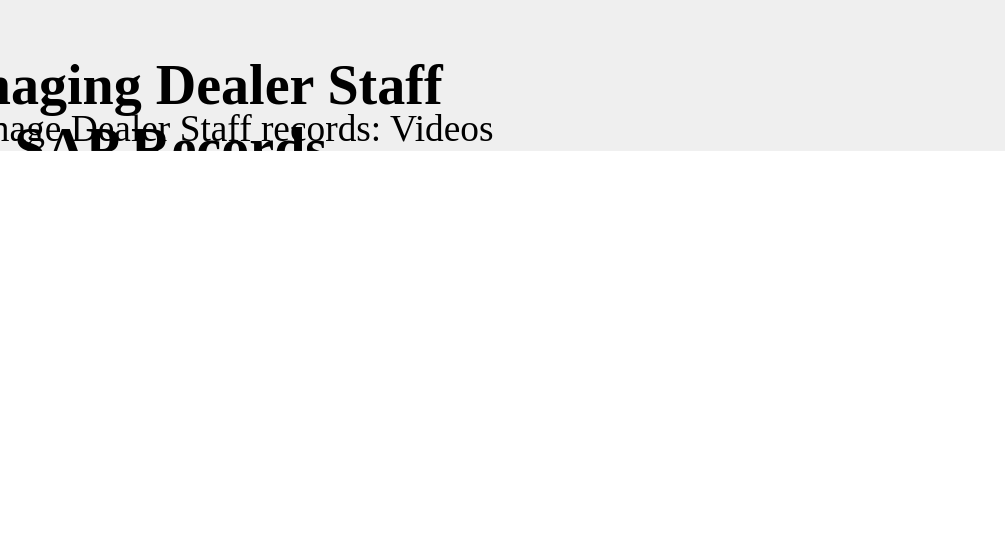 scroll, scrollTop: 0, scrollLeft: 0, axis: both 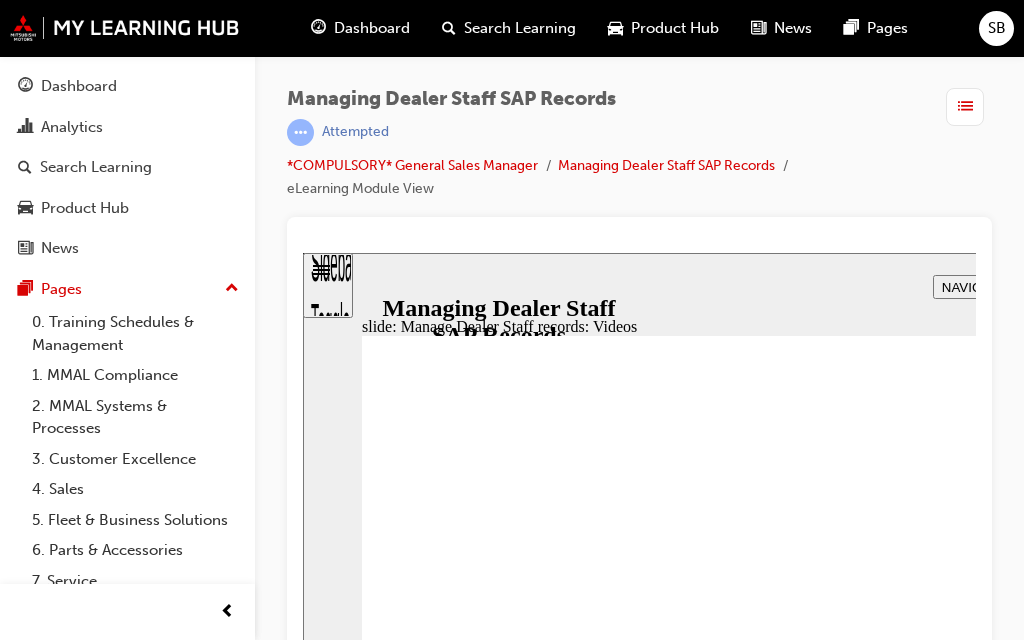 type on "57" 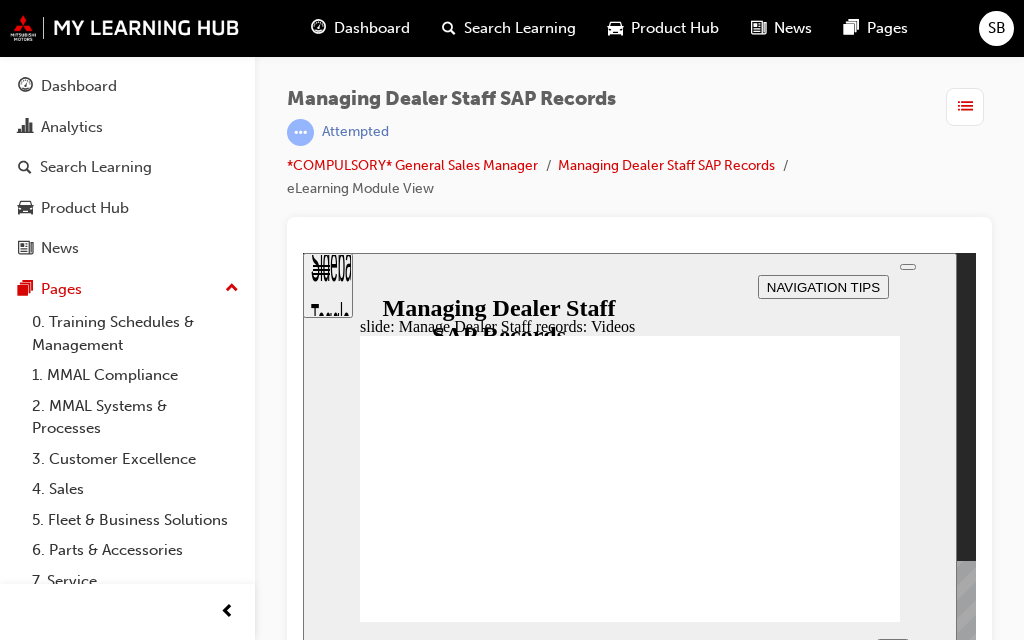 type on "123" 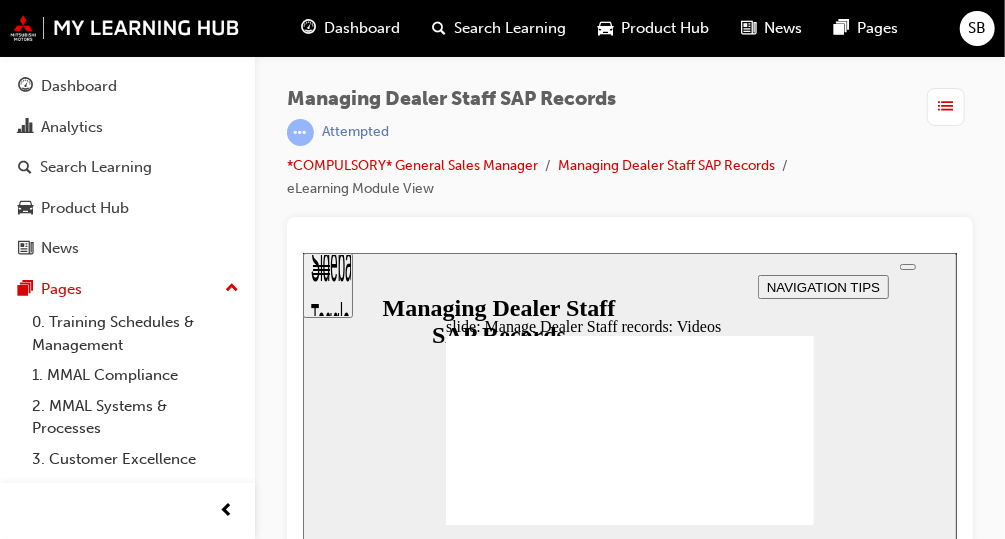 scroll, scrollTop: 49, scrollLeft: 0, axis: vertical 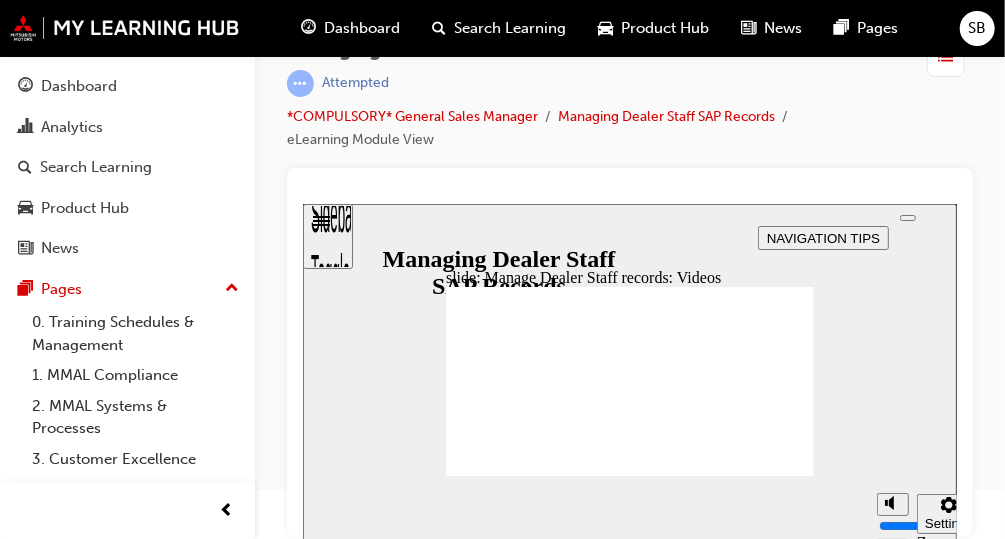 click 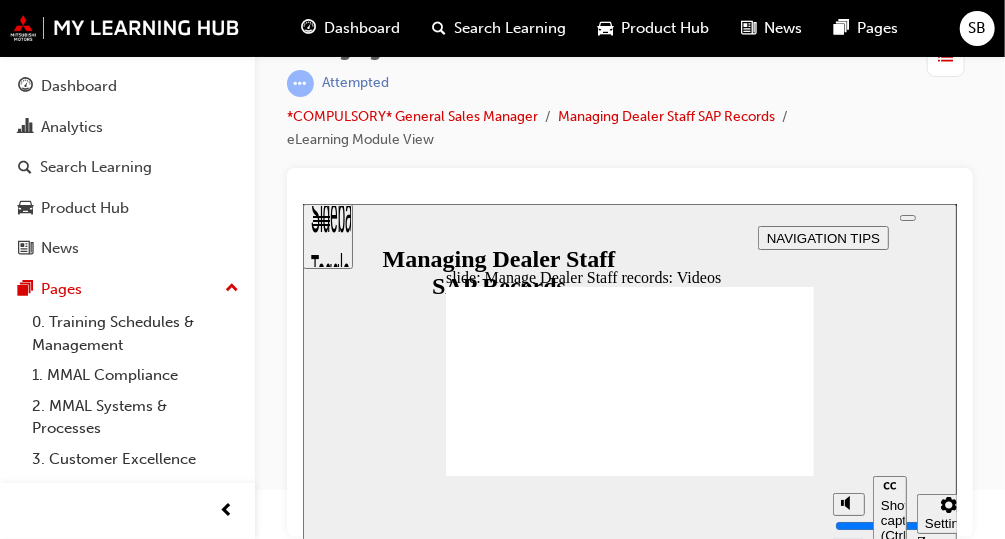 click at bounding box center [554, 4528] 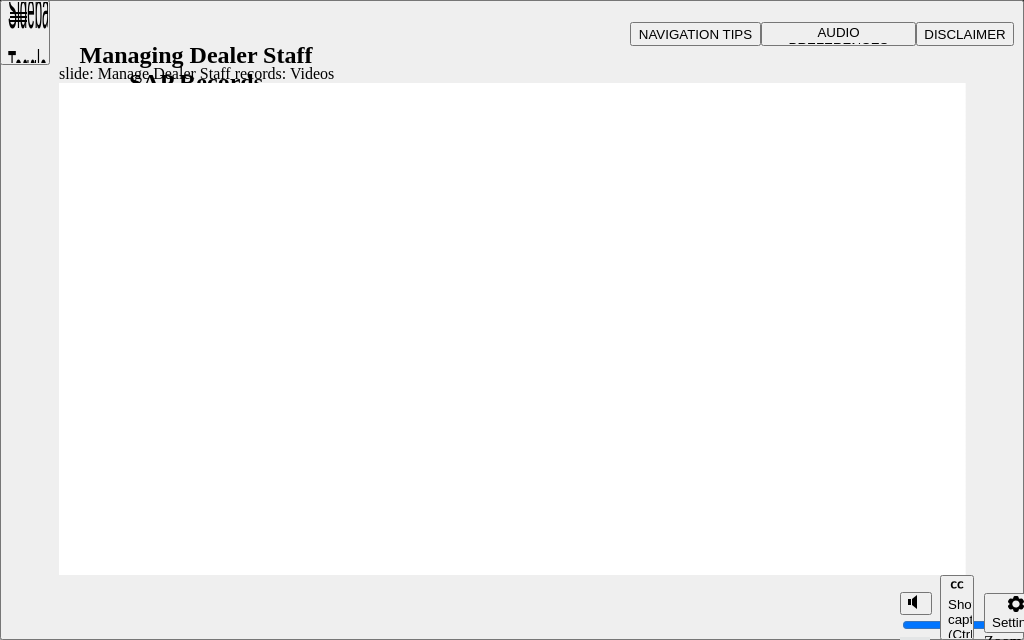 type on "30" 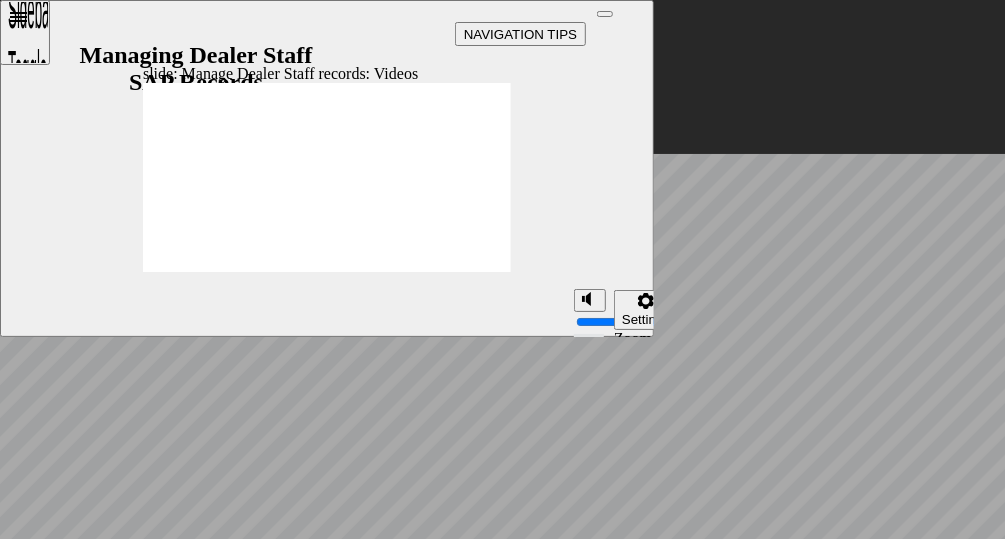 type on "127" 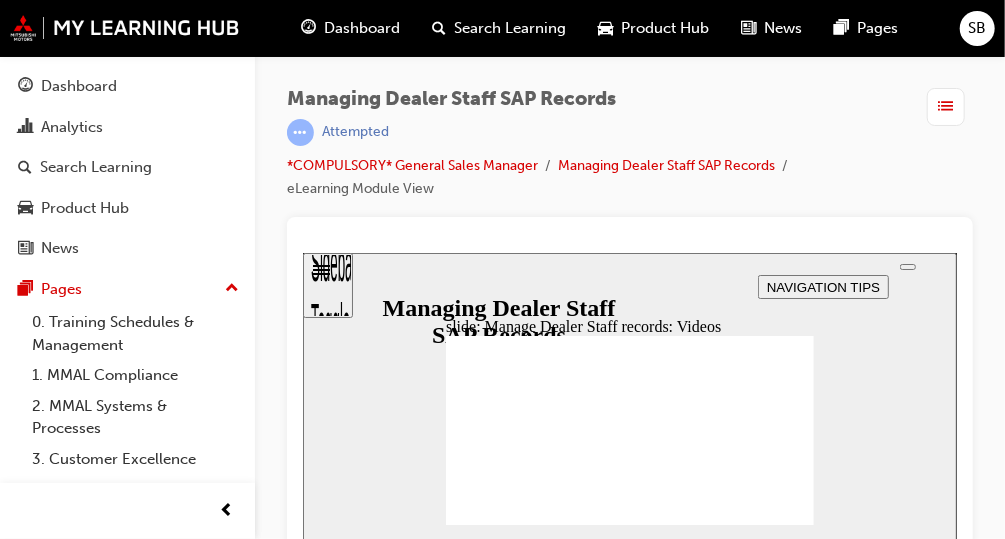 click 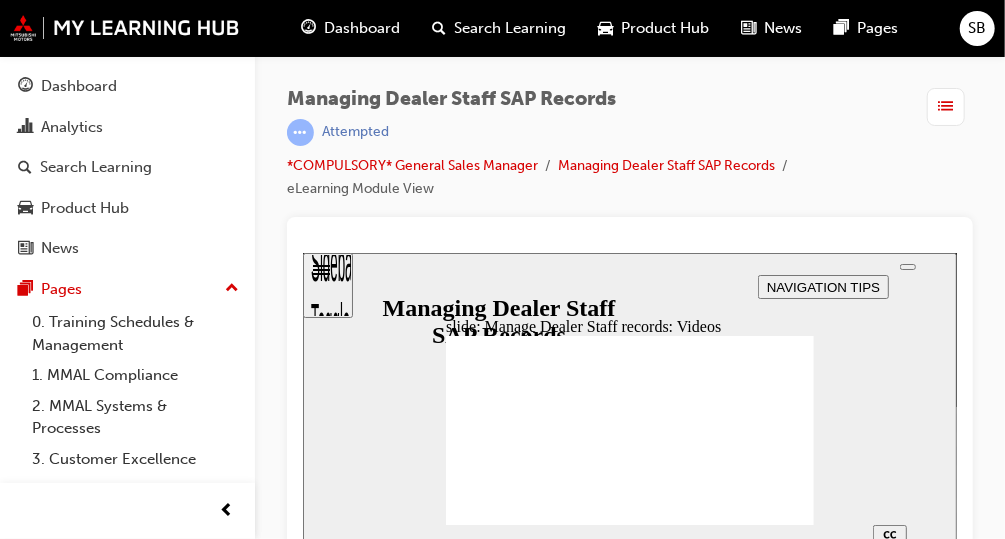 click at bounding box center [554, 4370] 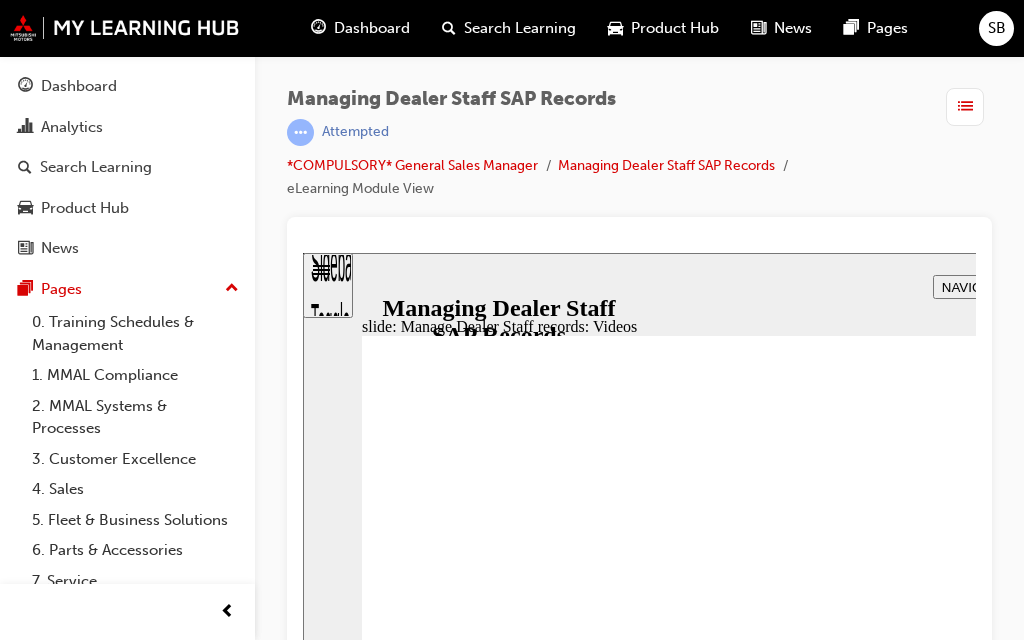 click at bounding box center (521, 9838) 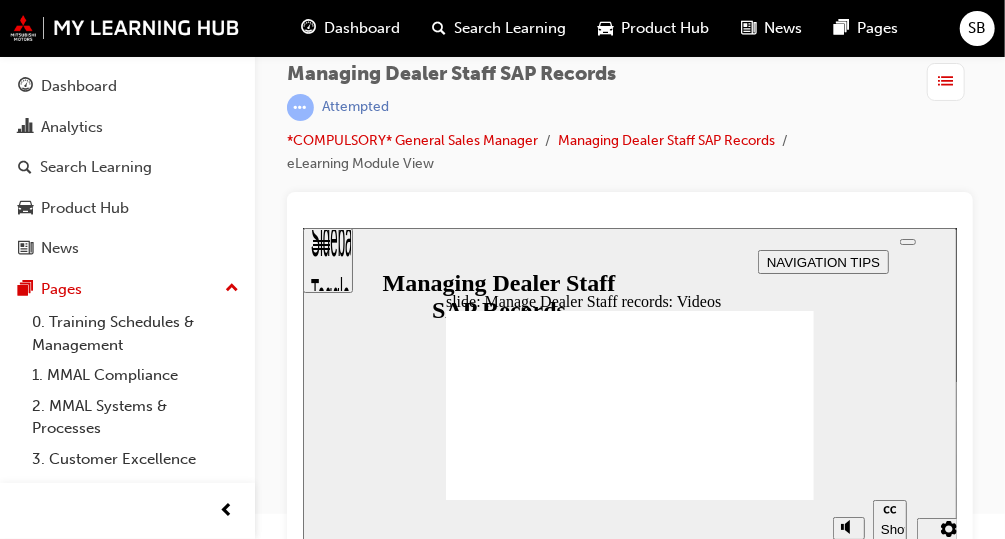 scroll, scrollTop: 49, scrollLeft: 0, axis: vertical 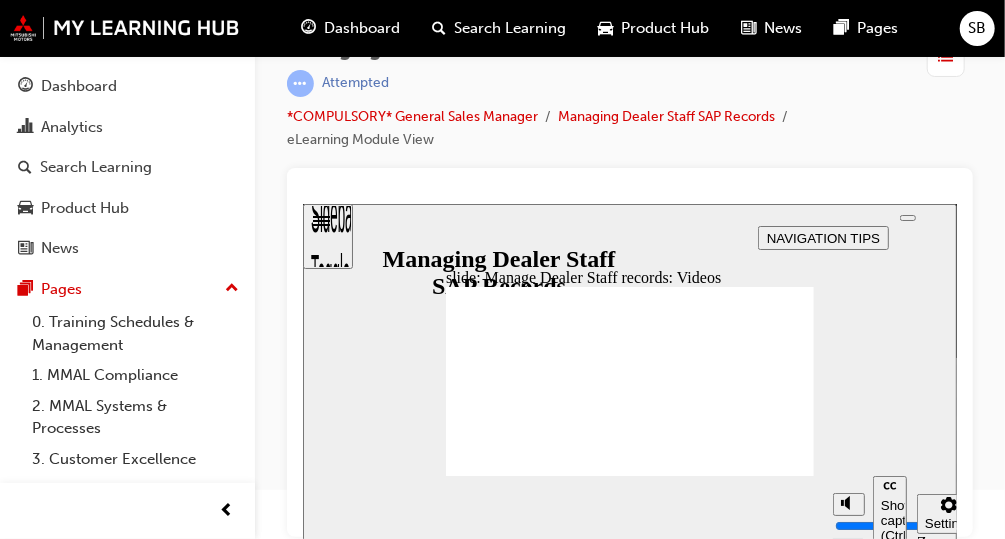 type on "slide: Audio preferences Rectangle Rectangle 1 x icon 1 x icon 1 Audio  preferences Would you like the page text to be read aloud? Or would you prefer to read it at your own pace? By default, page narration is turned  on  for this module. Toggle narration on/off using the buttons below. You can return to this page and change the setting at any time by clicking  AUDIO PREFERENCES  in the top bar. Use the buttons to turn the page narration on or off.  Click  X  to continue. Oval 1 Rectangle 2 Turn narration OFF Turn narration ON Audio  preferences Would you like the page text to be read aloud? Or would you  prefer to read it at your own pace? By default, page narration is turned  on  for this module. Toggle  narration on/off using the buttons below. You can return to this  page and change the setting at any time by clicking  AUDIO  PREFERENCES  in the top bar. Turn narration ON Turn narration OFF Click  X  to continue." 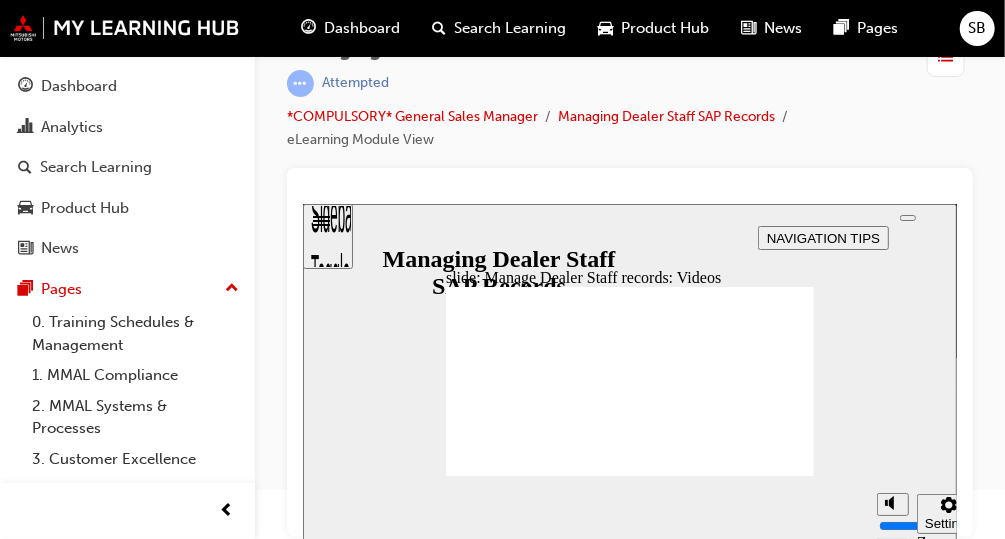 click 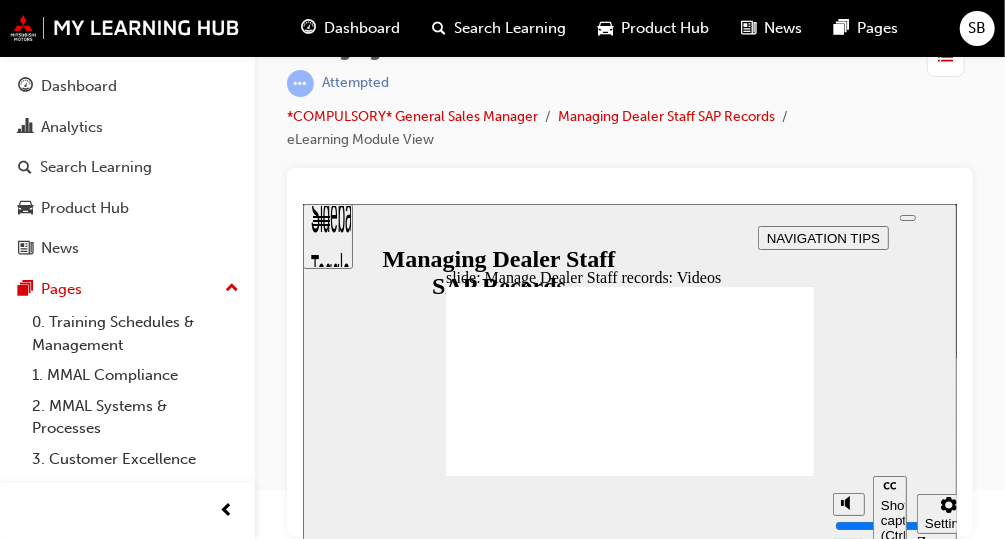 click at bounding box center [554, 4127] 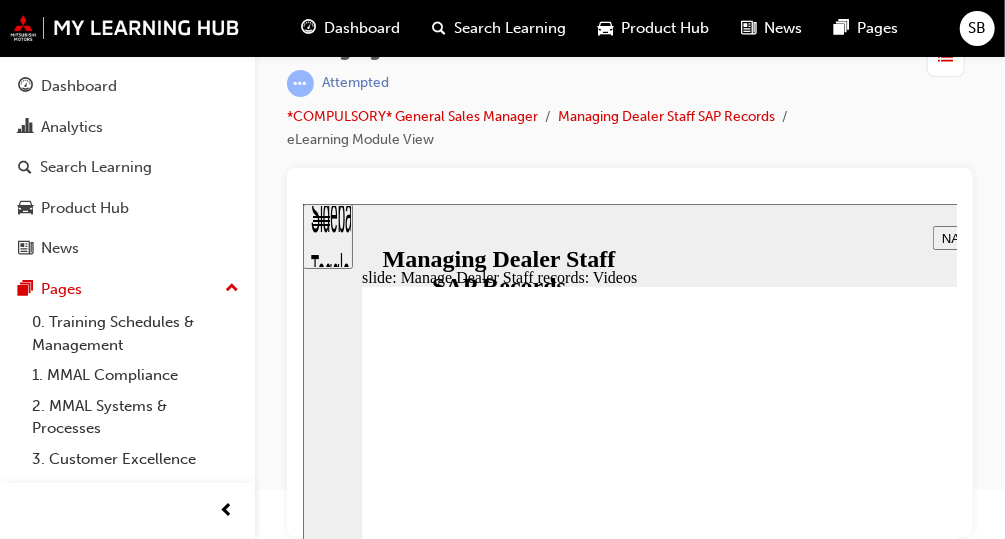 scroll, scrollTop: 0, scrollLeft: 0, axis: both 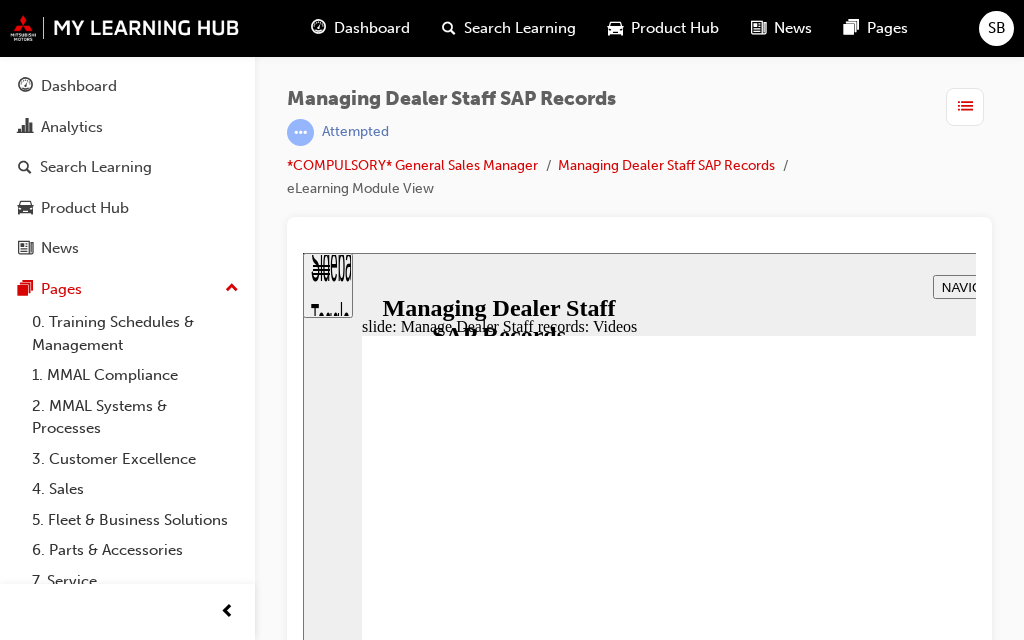 click at bounding box center (816, 4391) 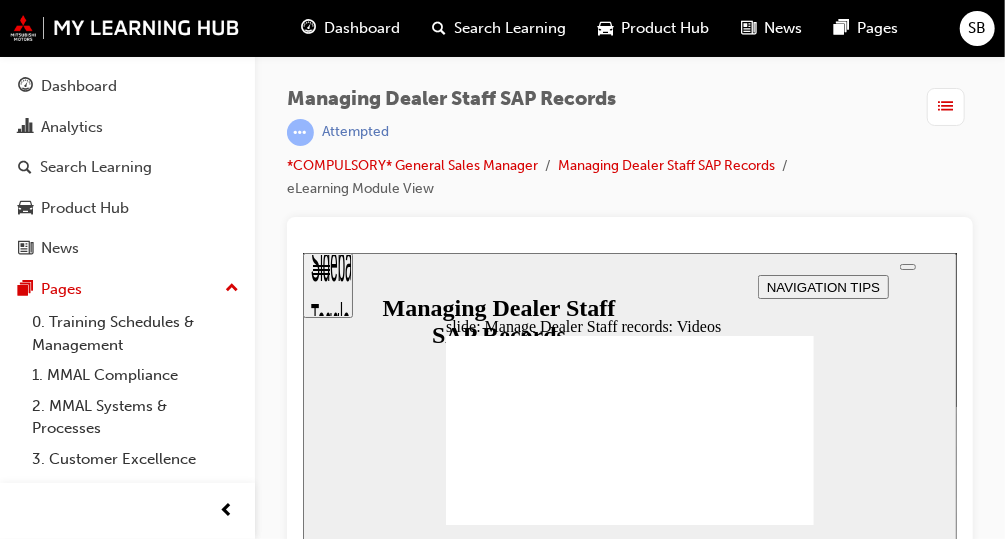 type on "75" 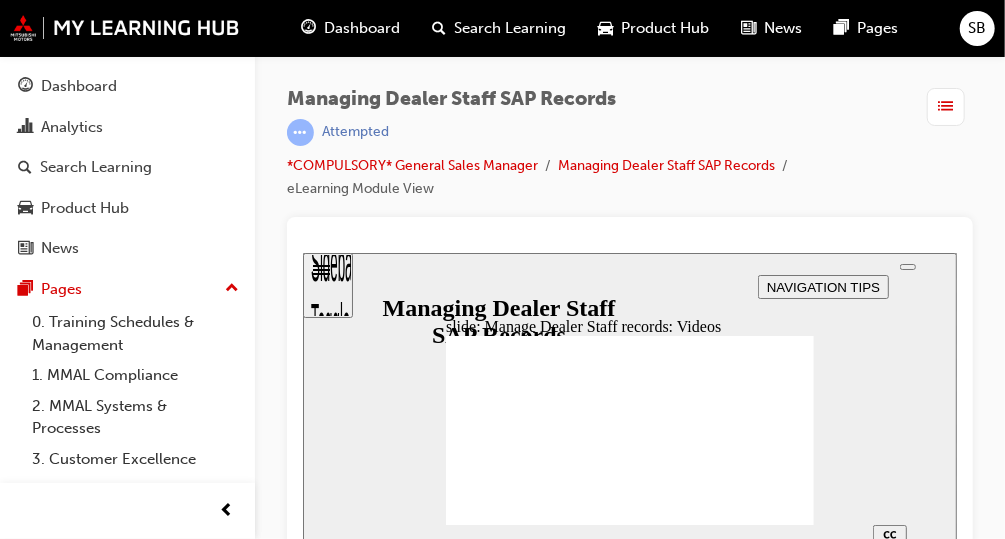 click at bounding box center (554, 3956) 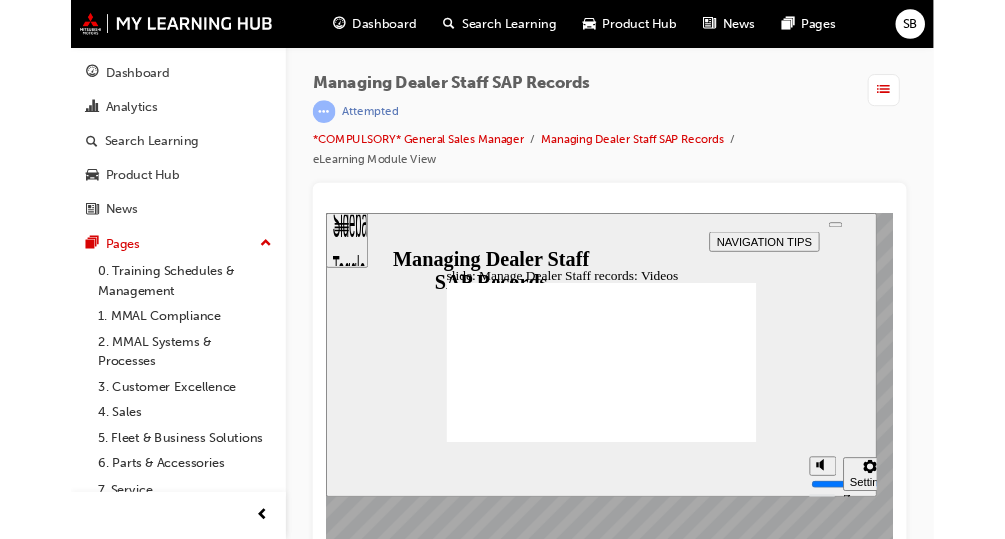 type on "144" 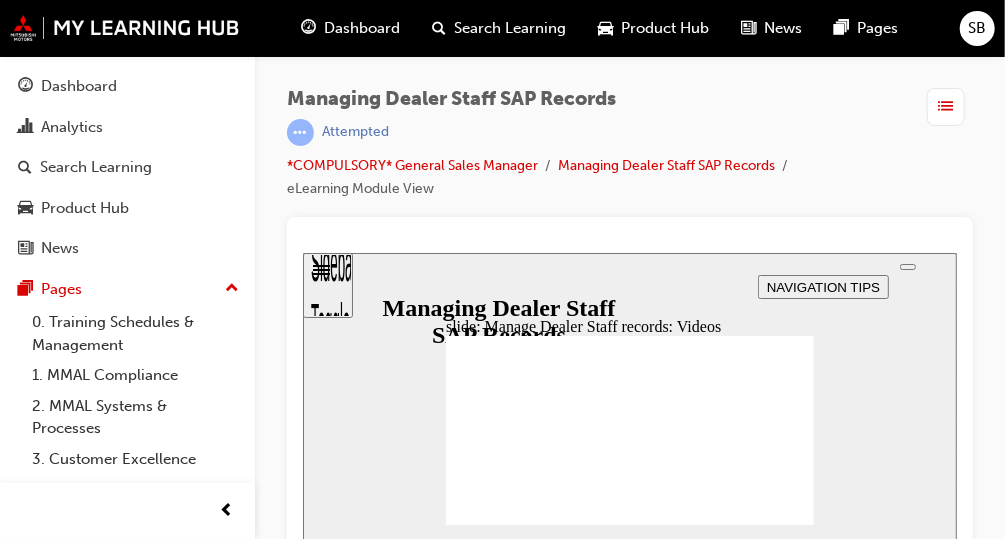 click 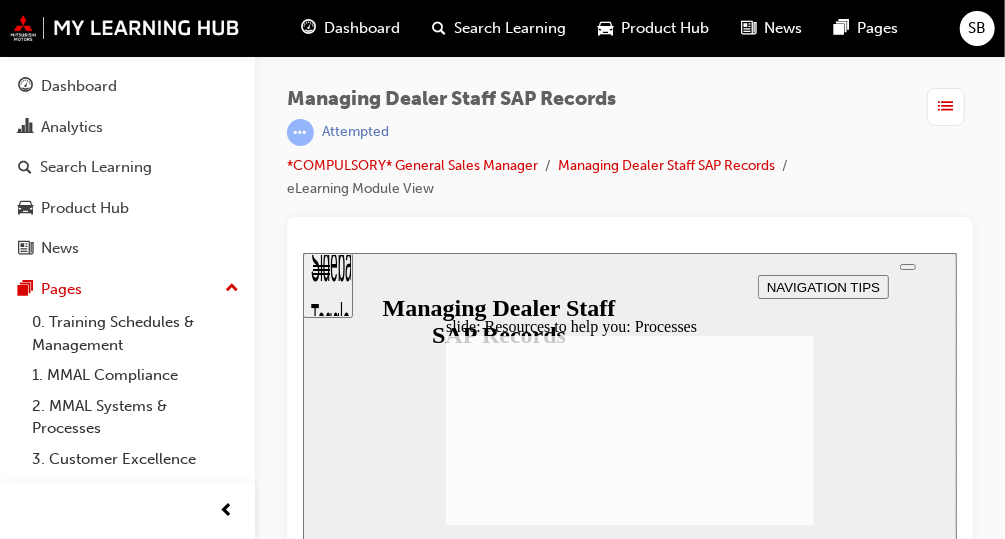 click at bounding box center (629, 645) 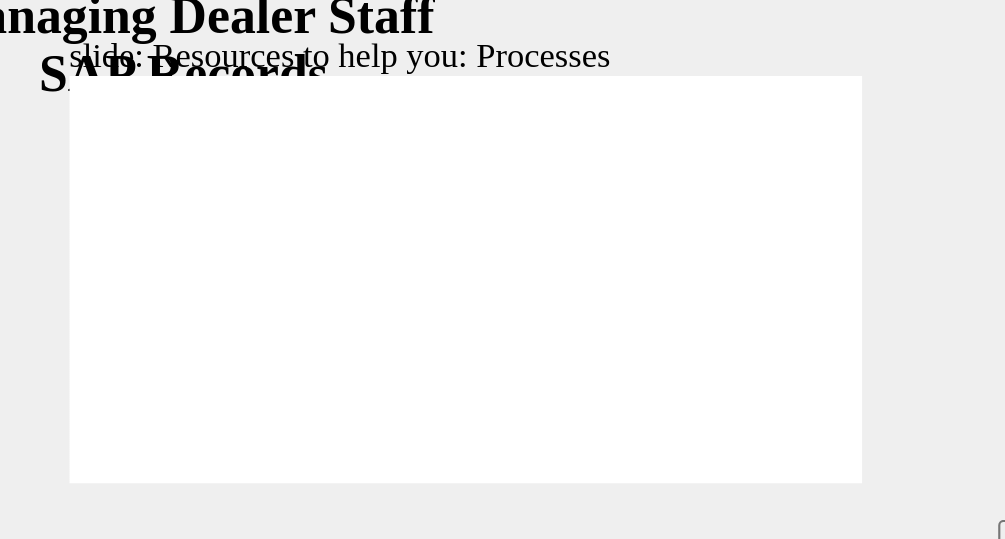 scroll, scrollTop: 49, scrollLeft: 0, axis: vertical 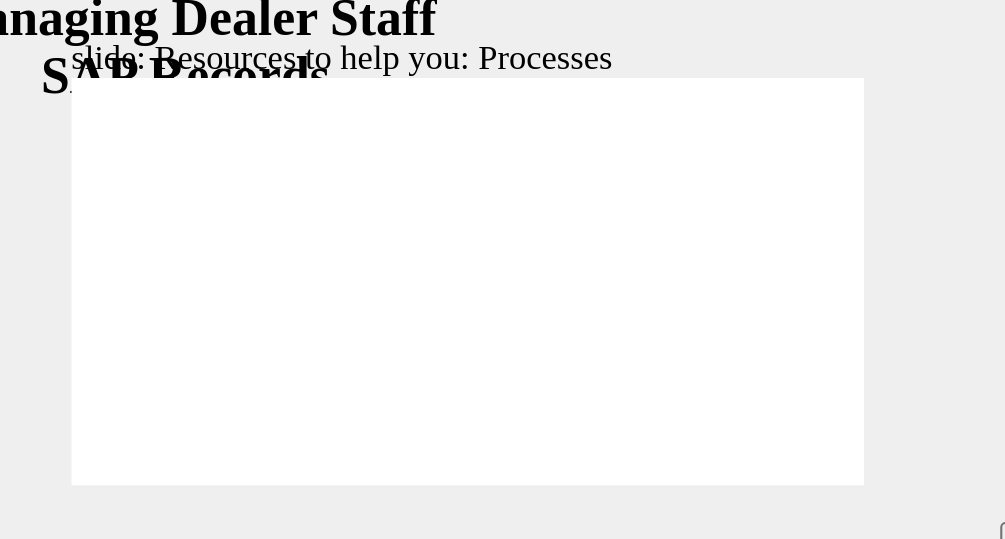 click 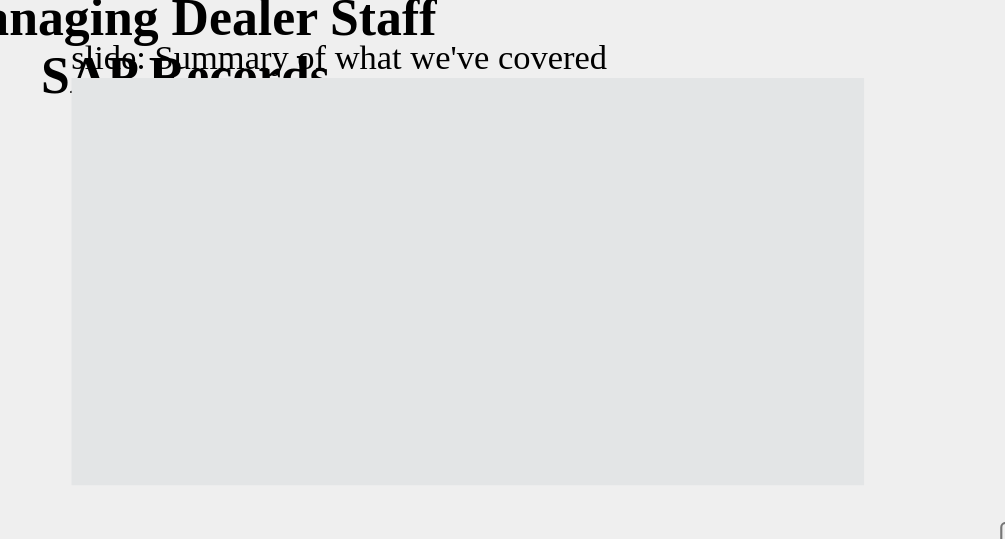 click 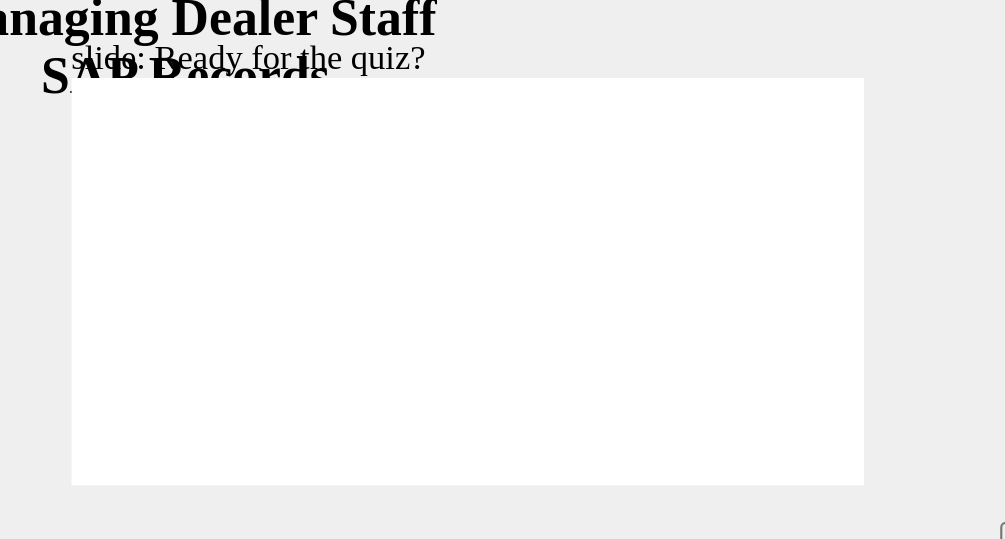 click 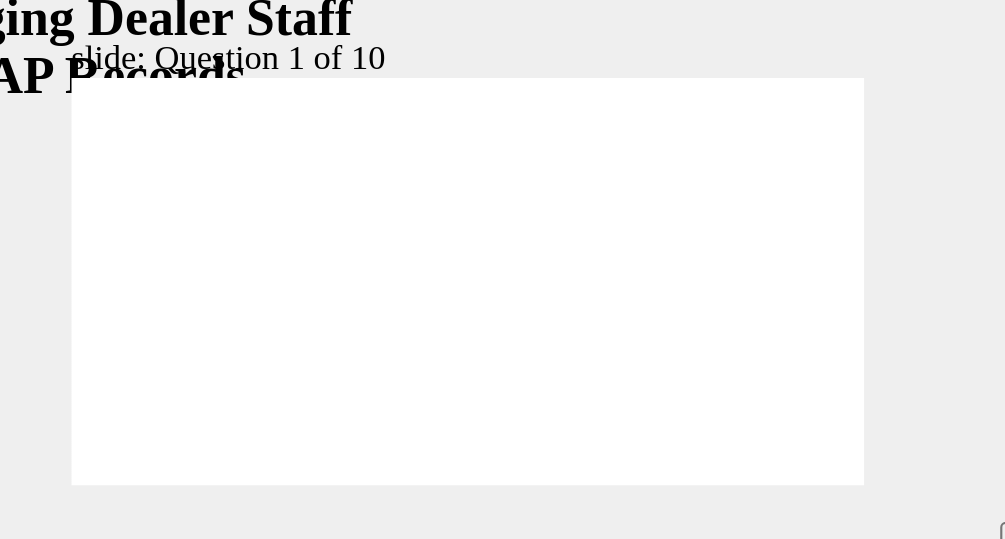 checkbox on "true" 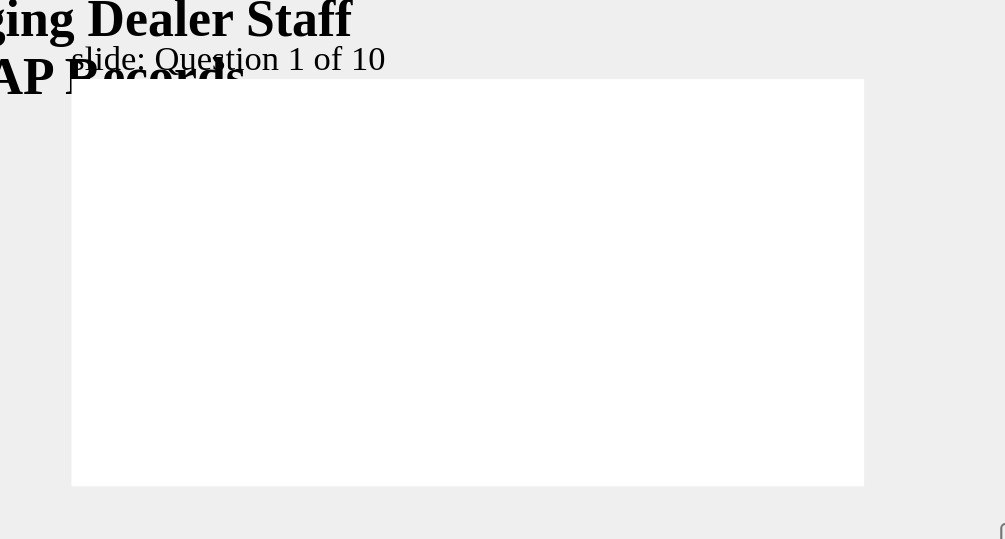 scroll, scrollTop: 49, scrollLeft: 0, axis: vertical 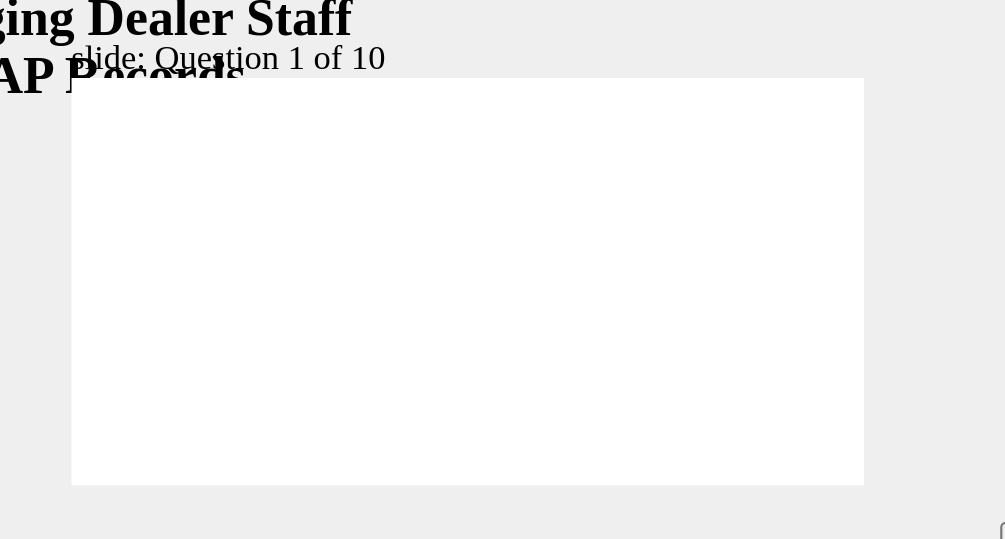 click 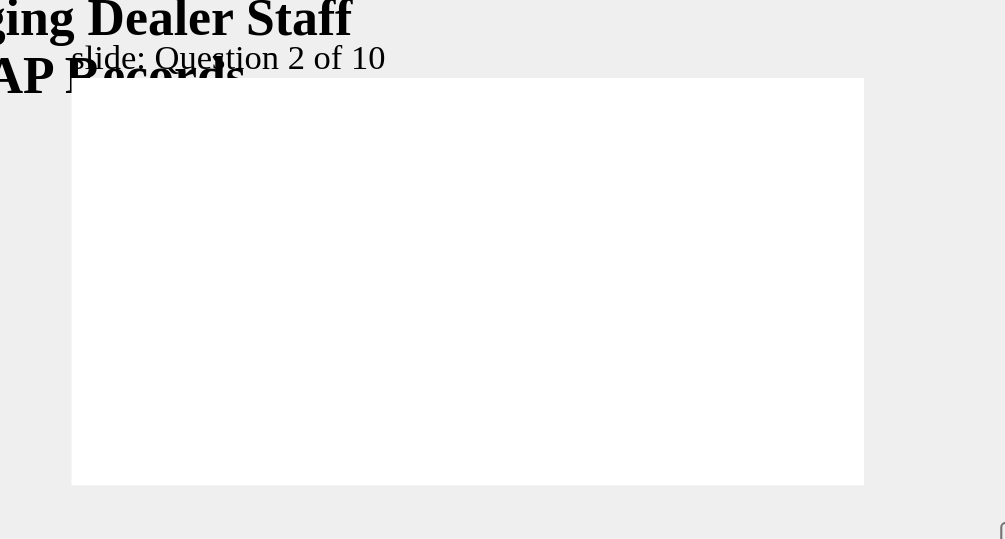 radio on "true" 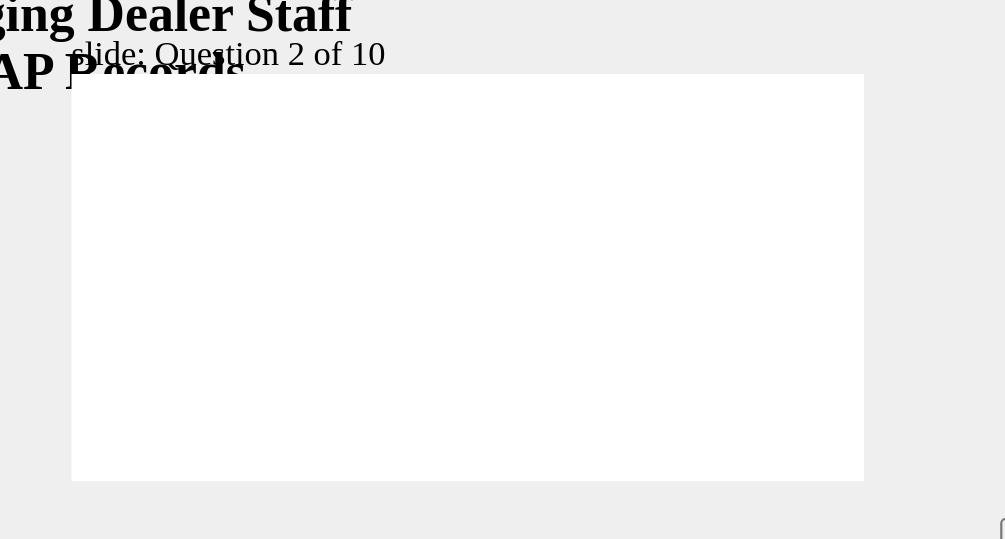 scroll, scrollTop: 49, scrollLeft: 0, axis: vertical 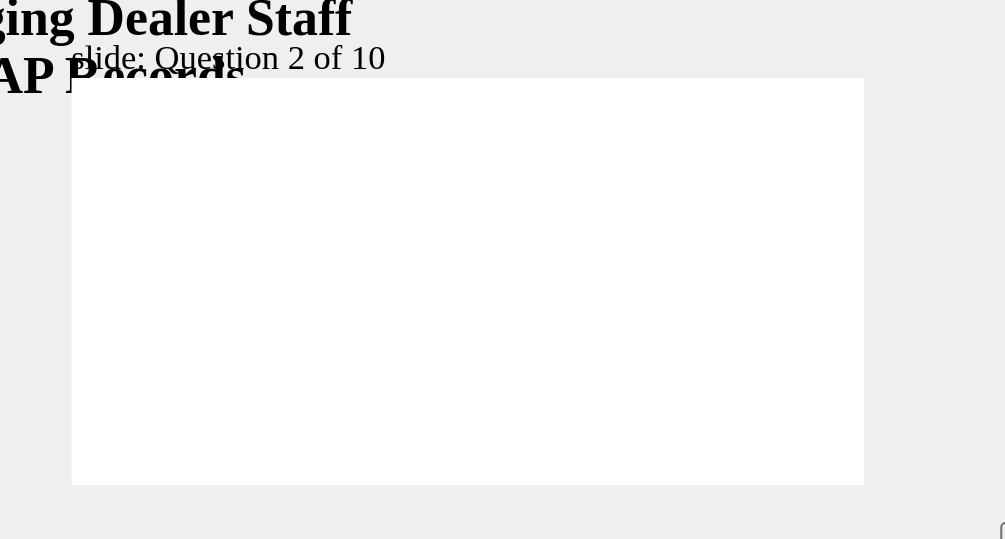 click 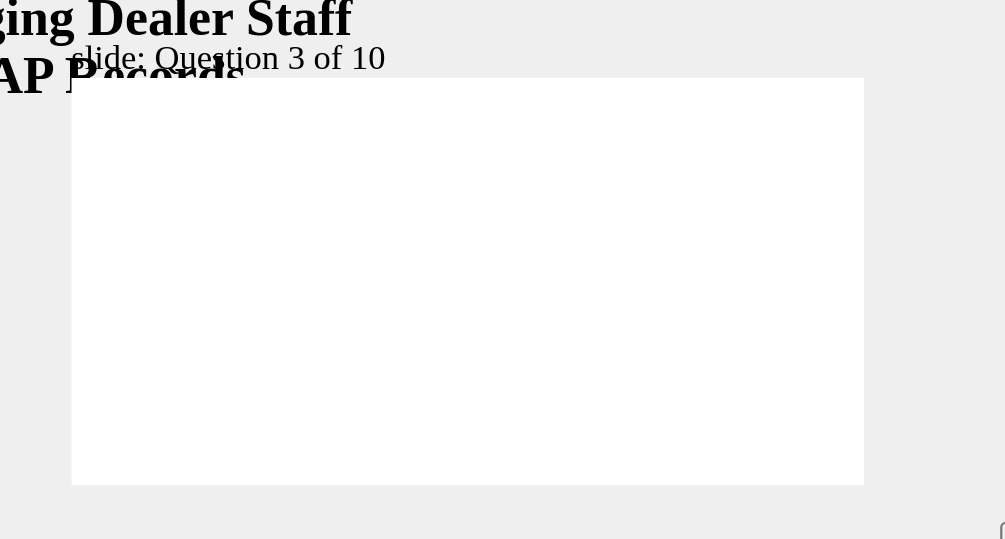radio on "true" 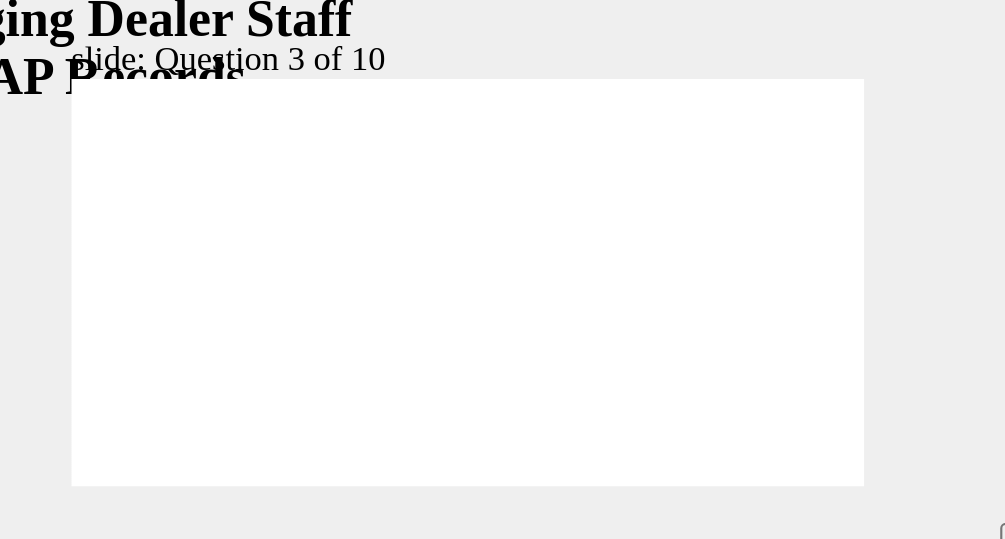 scroll, scrollTop: 49, scrollLeft: 0, axis: vertical 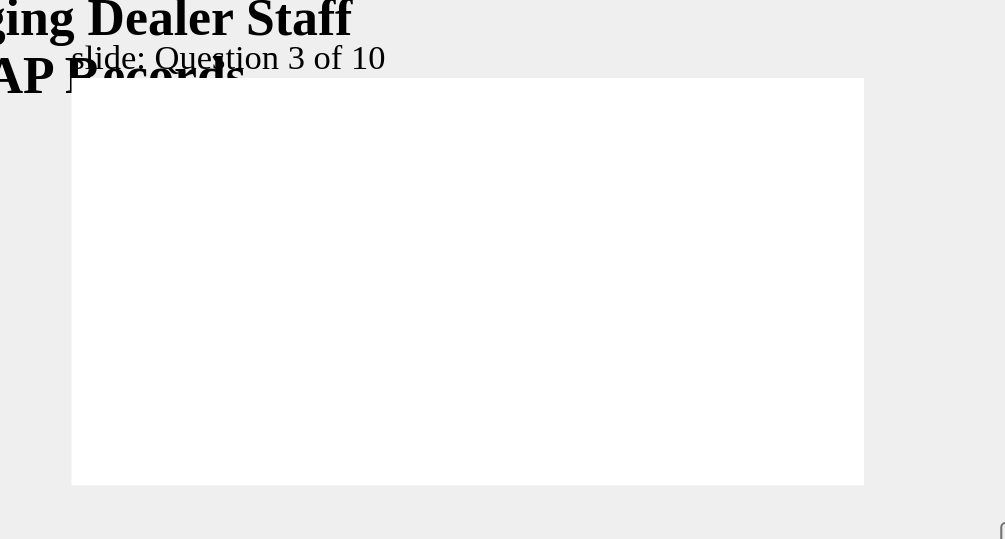 click 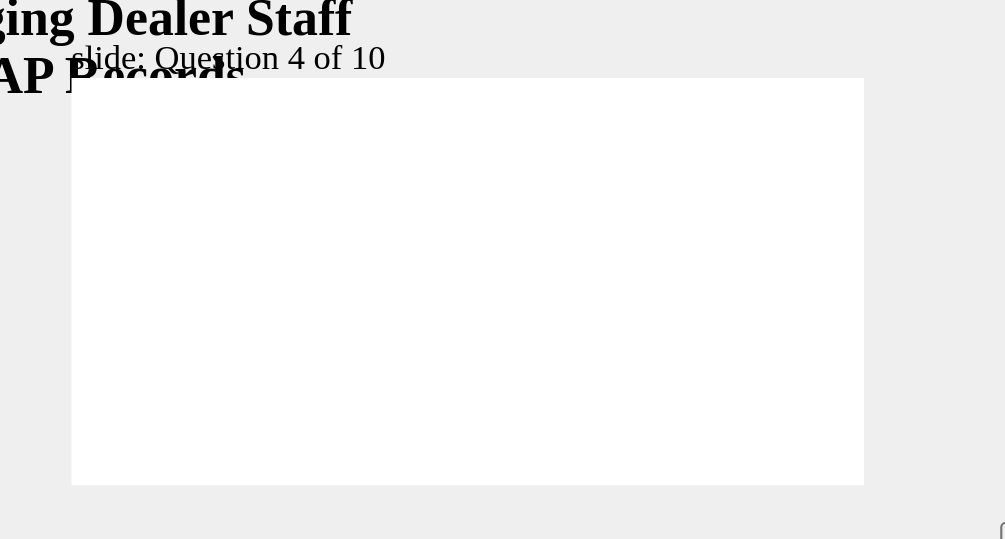 checkbox on "true" 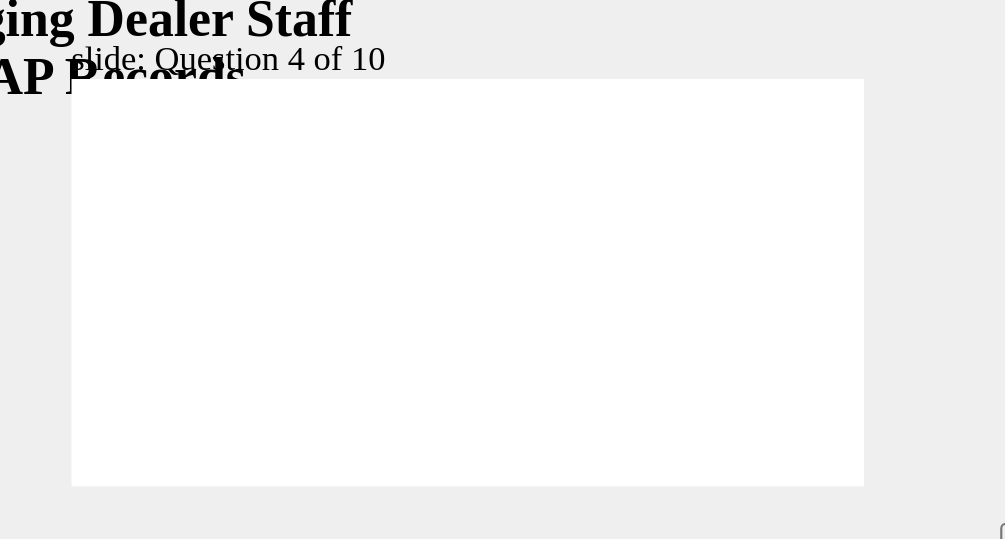scroll, scrollTop: 49, scrollLeft: 0, axis: vertical 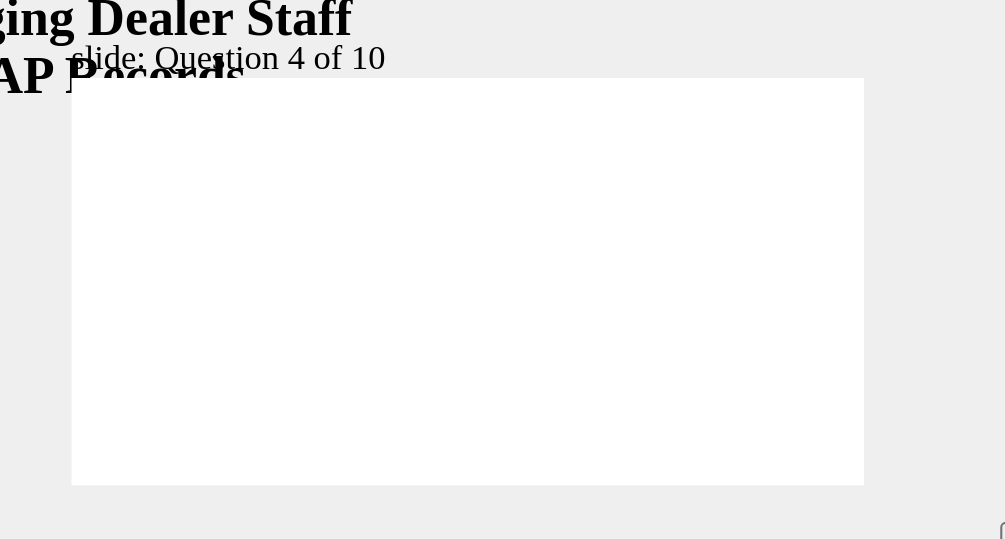 click 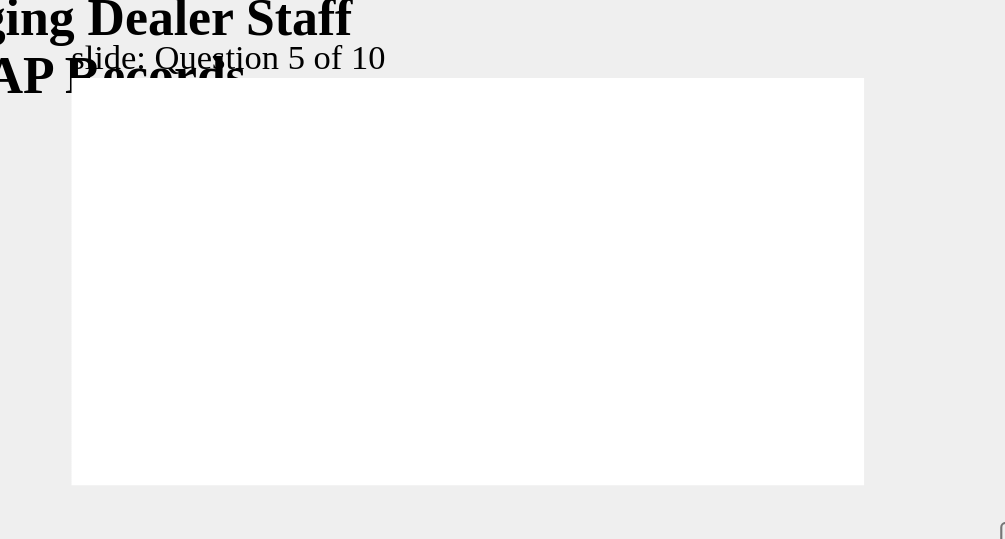 click 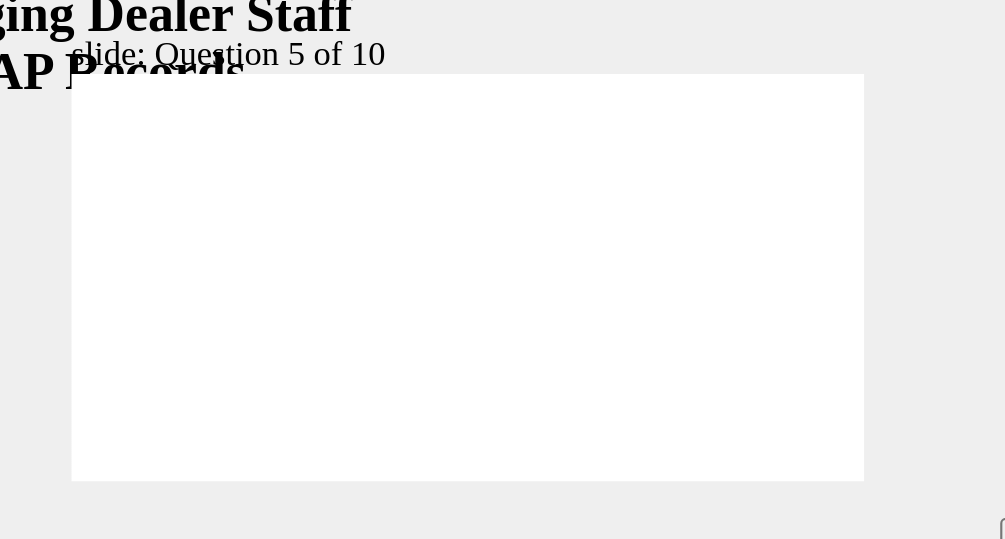 scroll, scrollTop: 49, scrollLeft: 0, axis: vertical 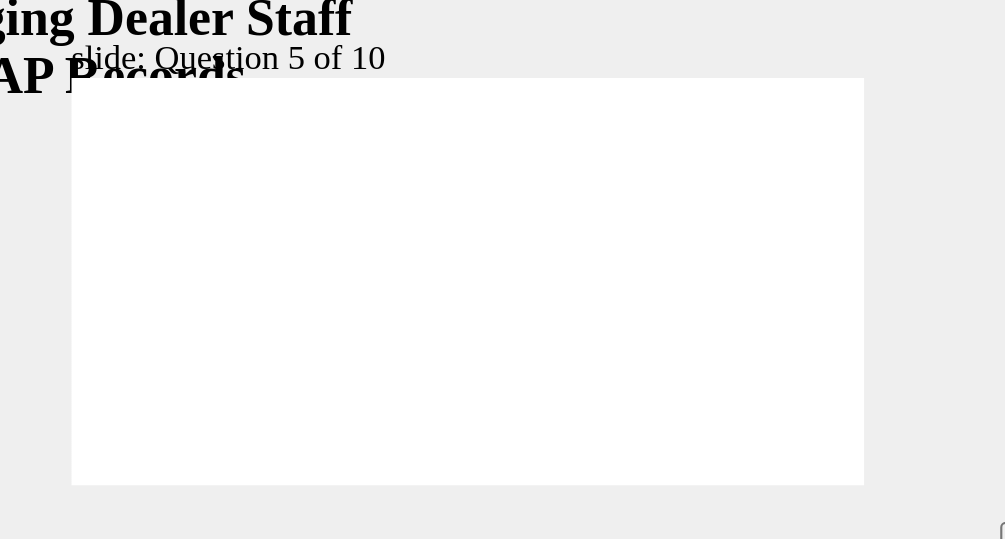 click 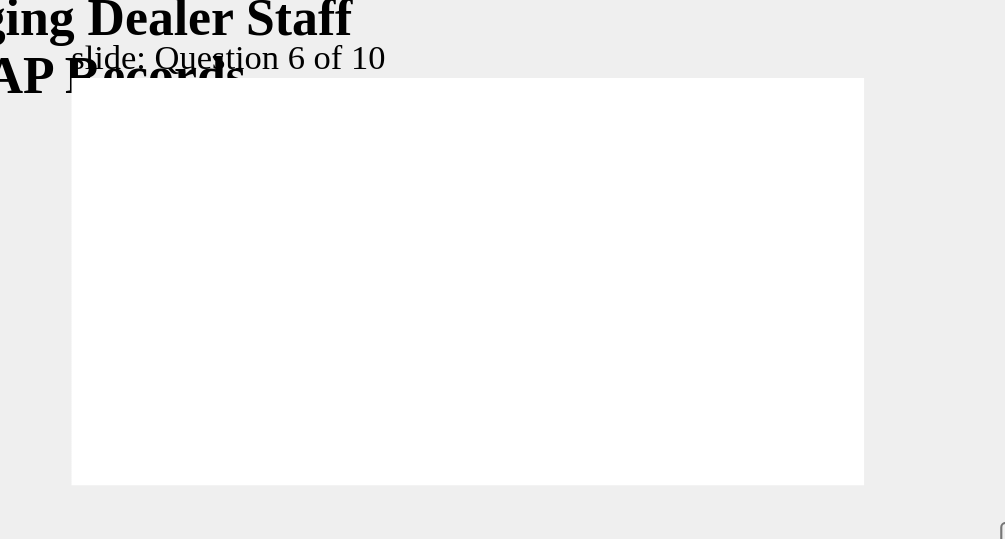 radio on "true" 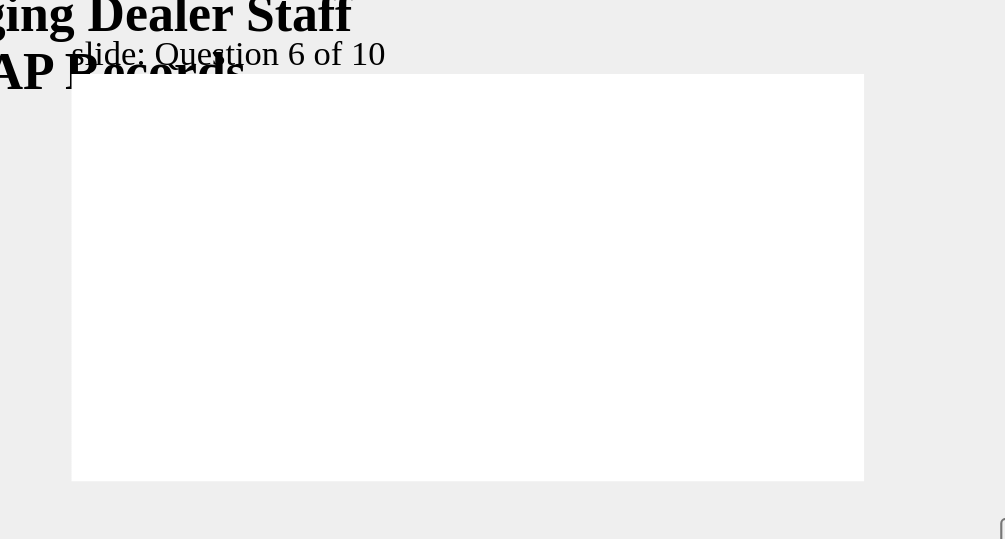 scroll, scrollTop: 49, scrollLeft: 0, axis: vertical 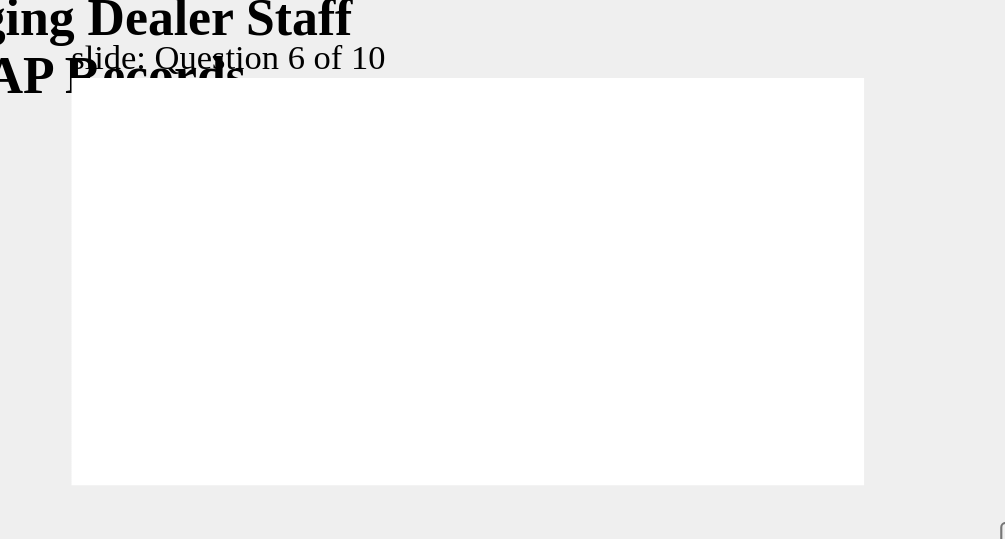 click 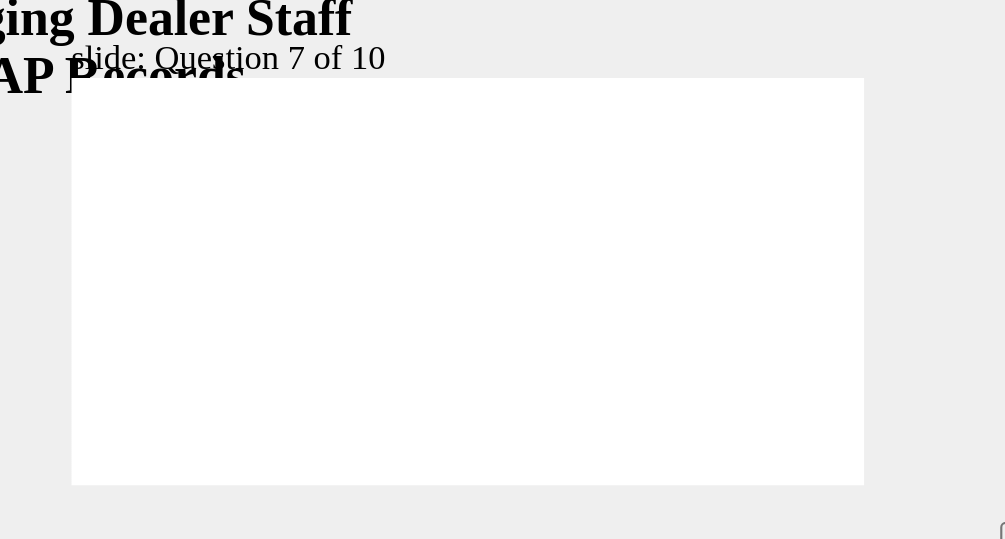 checkbox on "true" 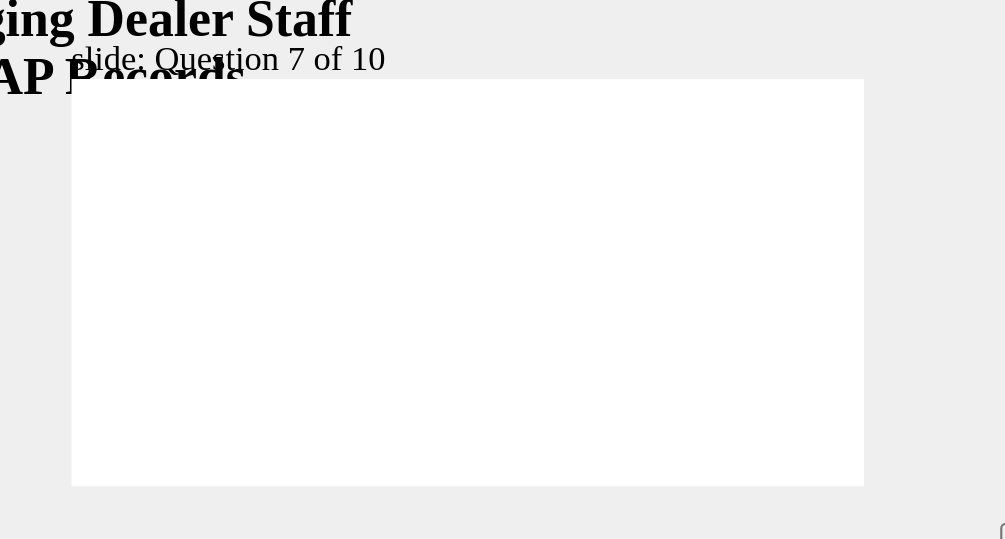 scroll, scrollTop: 49, scrollLeft: 0, axis: vertical 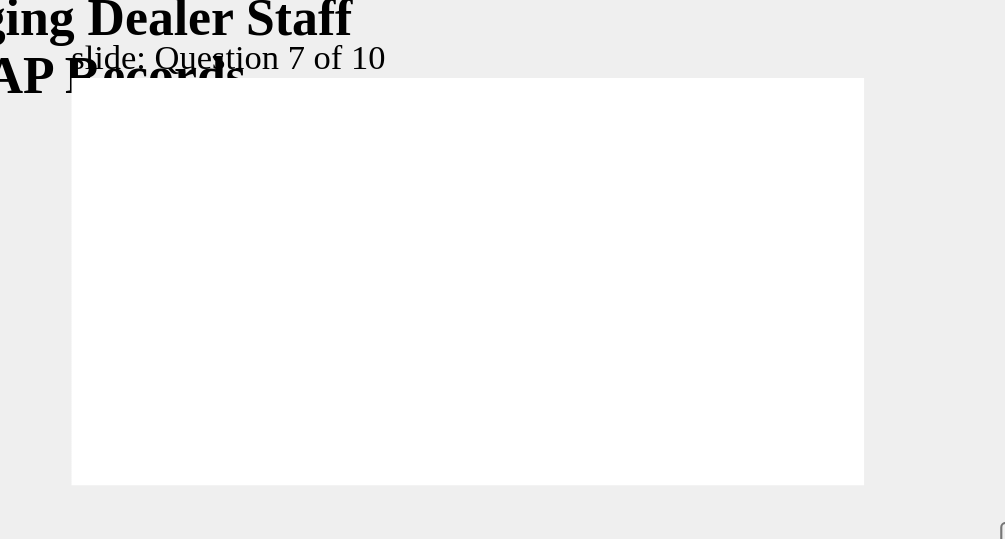 click 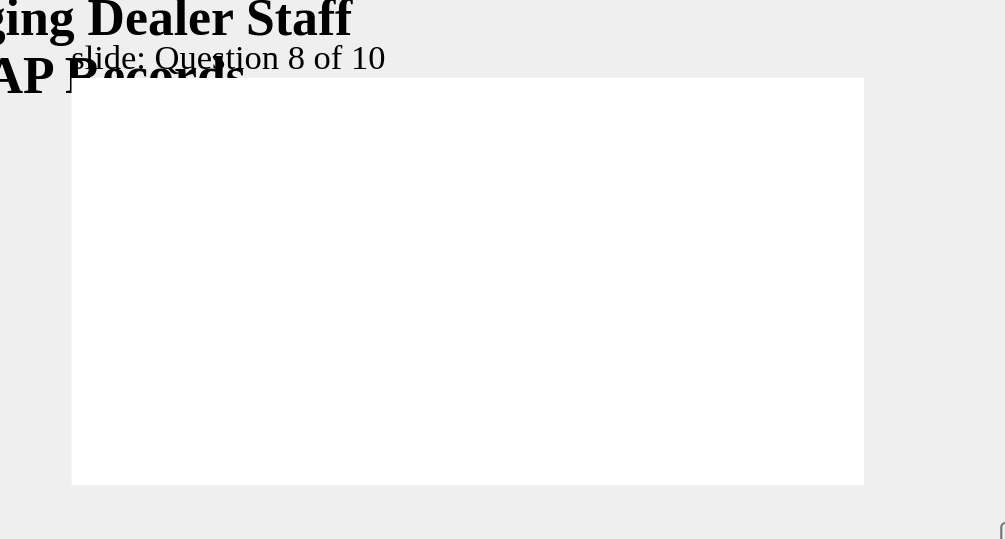 radio on "true" 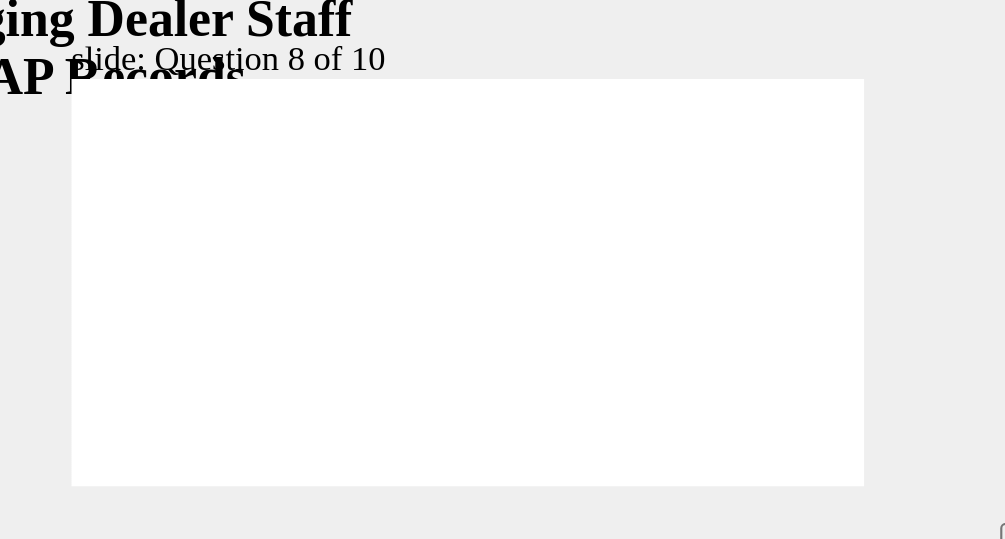 scroll, scrollTop: 49, scrollLeft: 0, axis: vertical 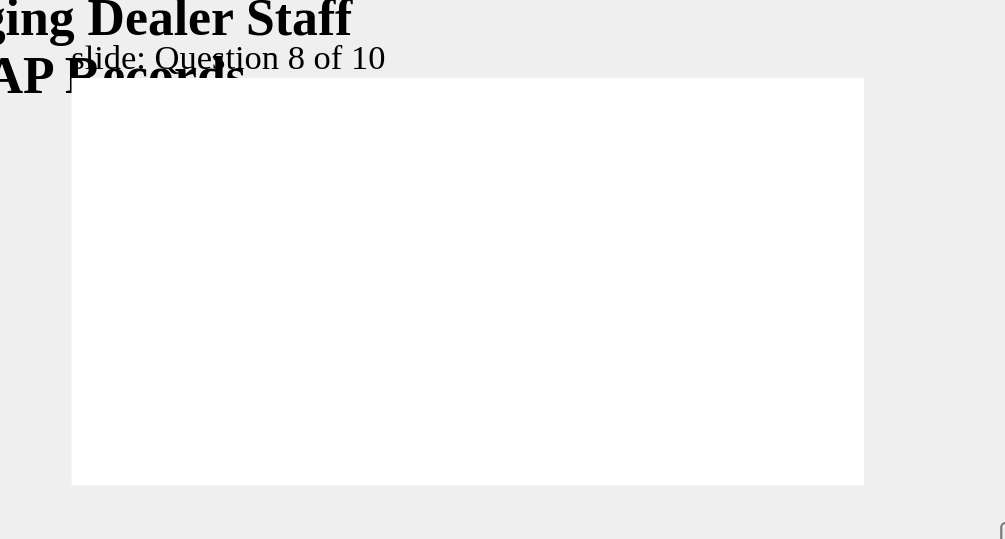 click 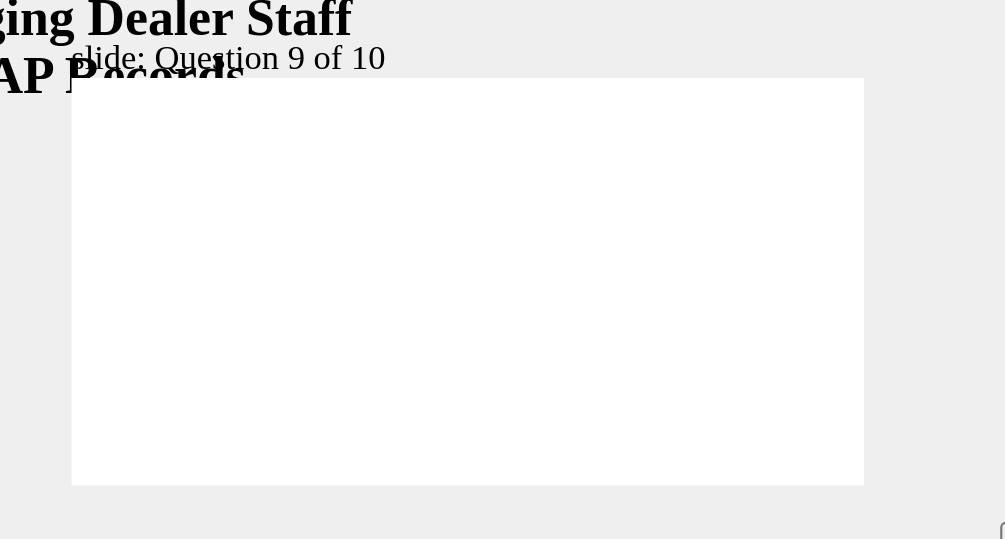 radio on "true" 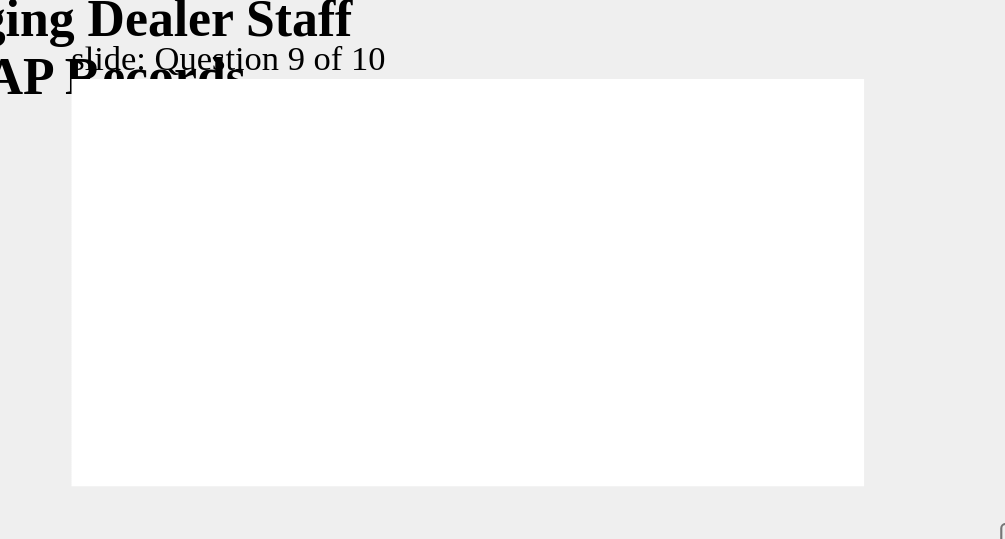 scroll, scrollTop: 49, scrollLeft: 0, axis: vertical 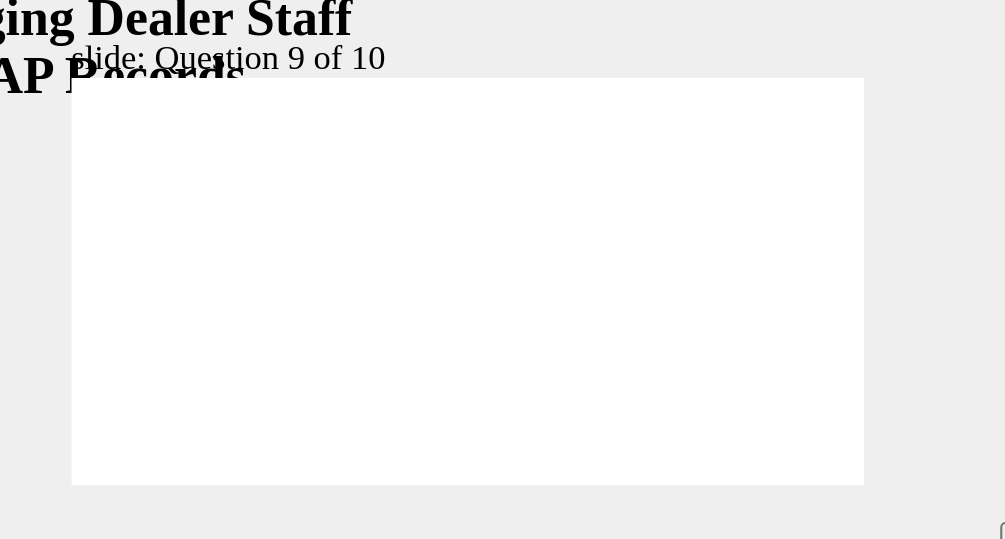 click 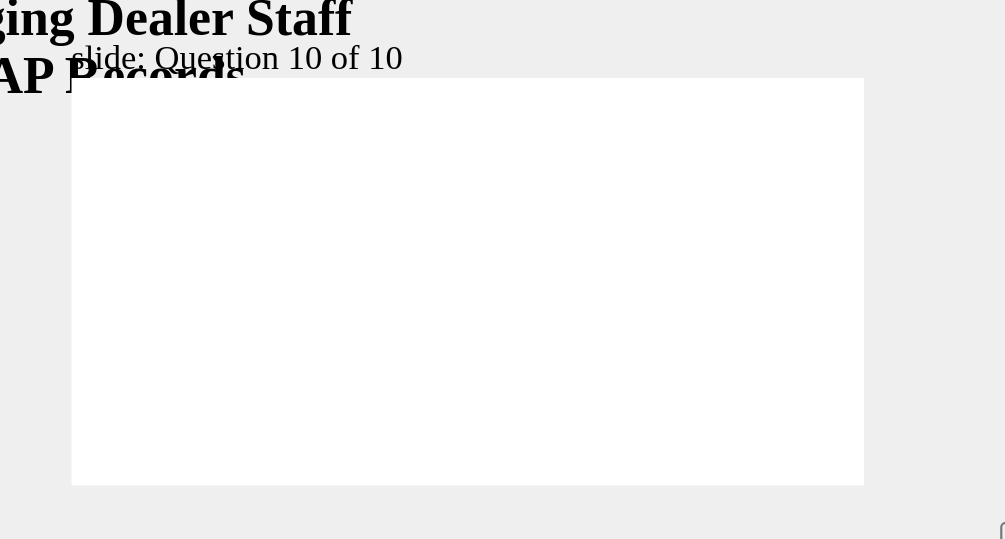 radio on "true" 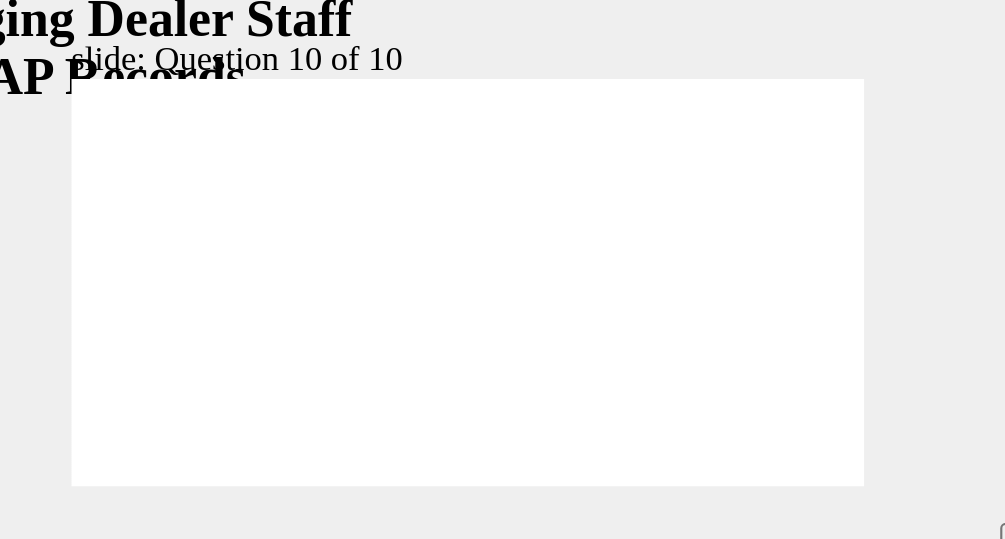 scroll, scrollTop: 49, scrollLeft: 0, axis: vertical 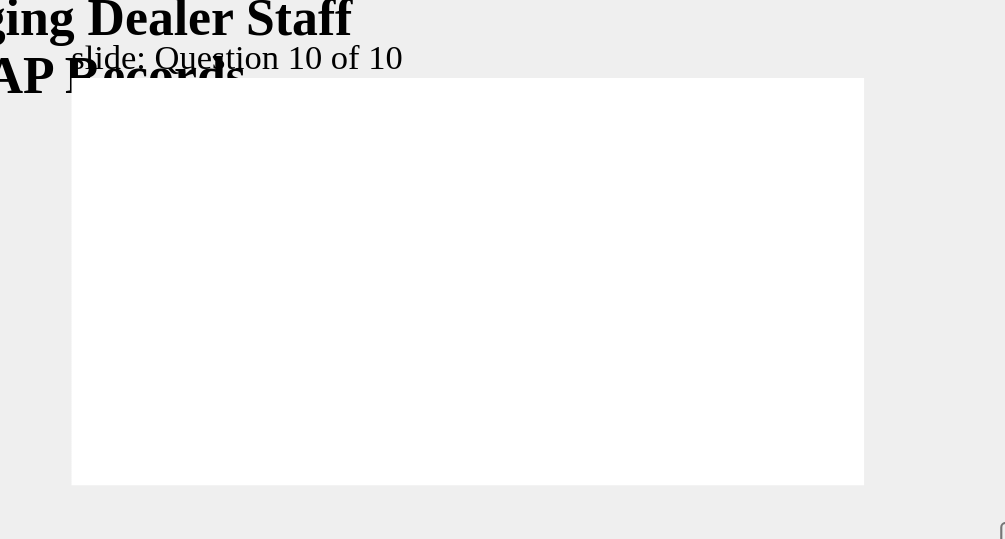 click 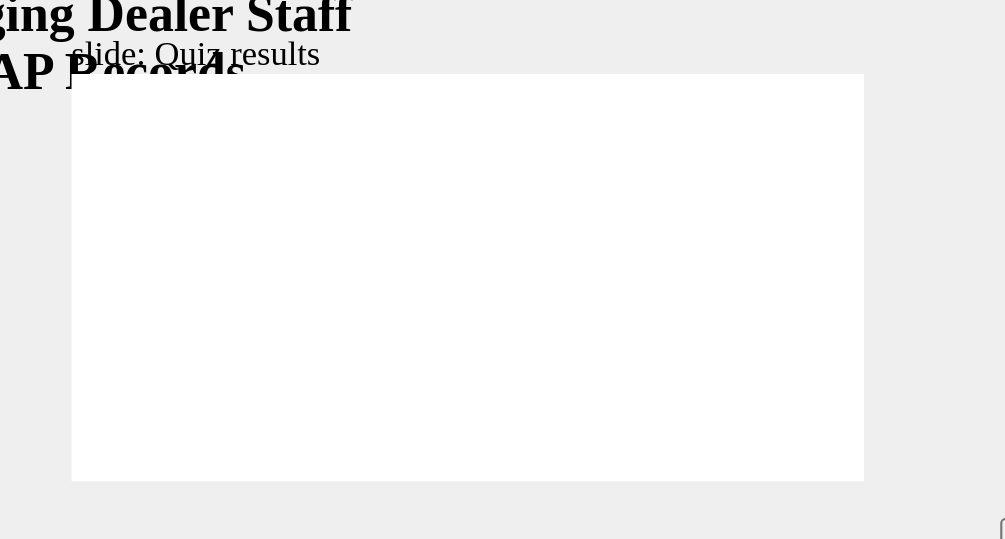 scroll, scrollTop: 49, scrollLeft: 0, axis: vertical 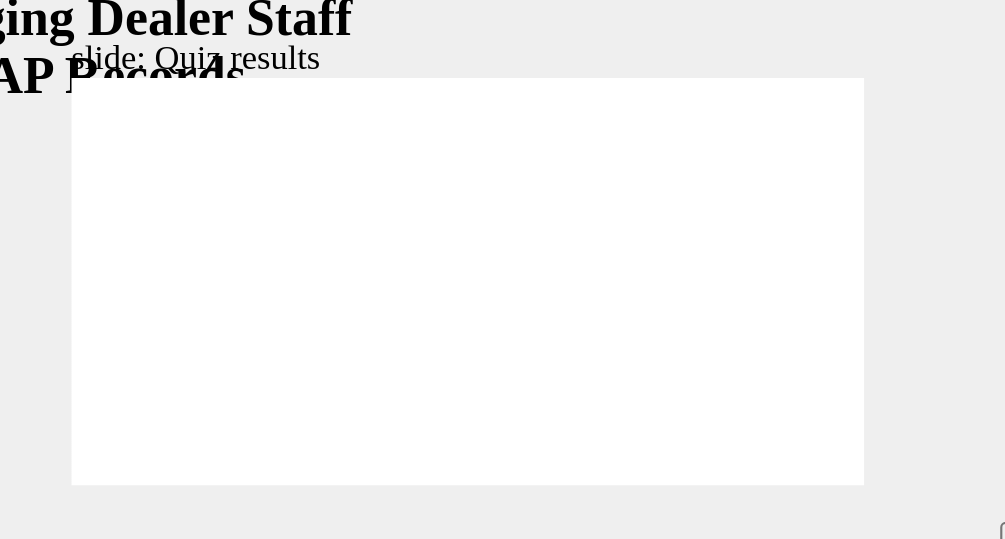 click 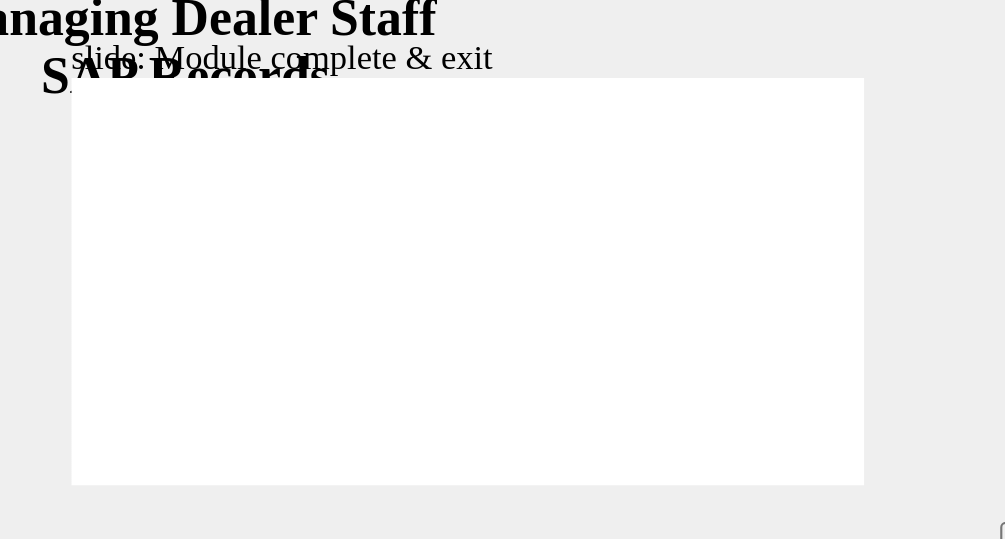 click 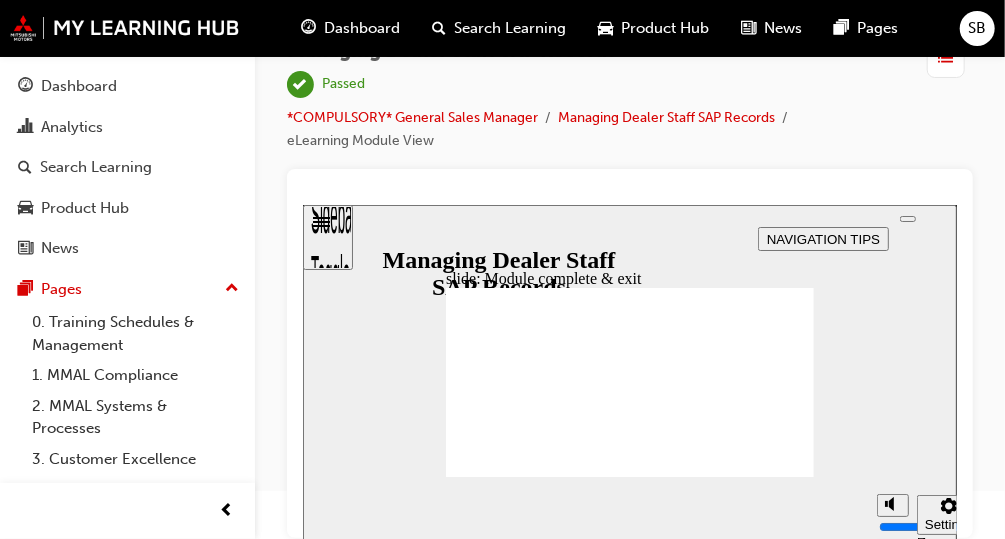 scroll, scrollTop: 0, scrollLeft: 0, axis: both 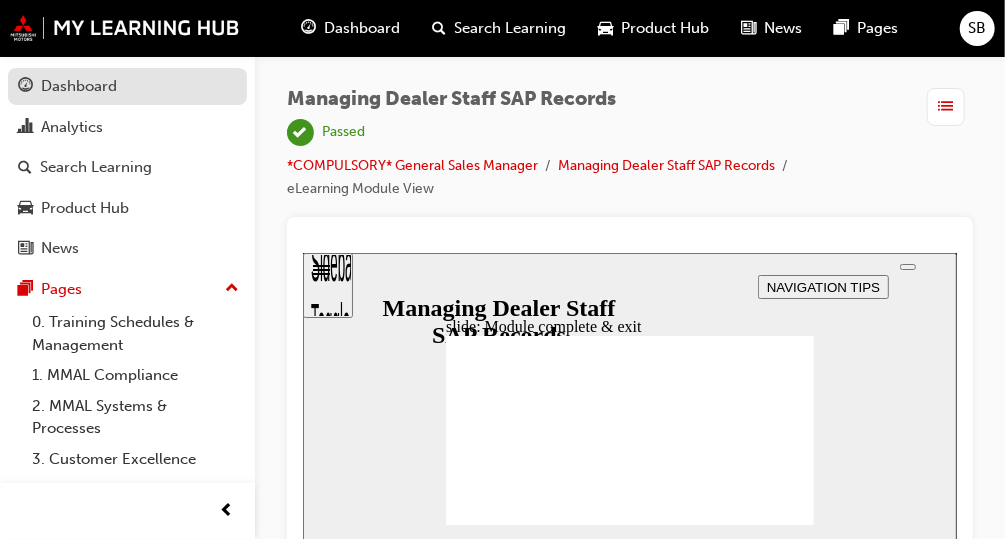 click on "Dashboard" at bounding box center (79, 86) 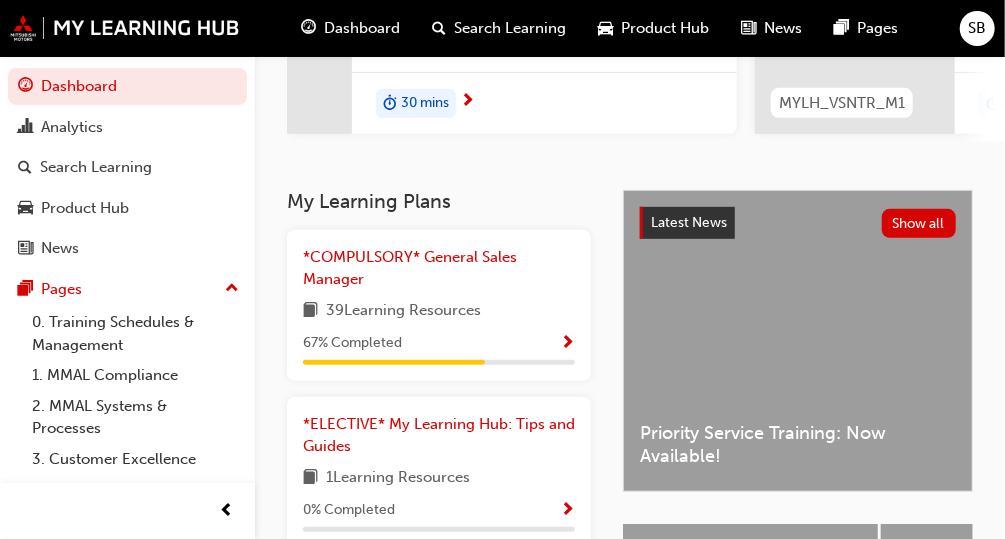 scroll, scrollTop: 0, scrollLeft: 0, axis: both 